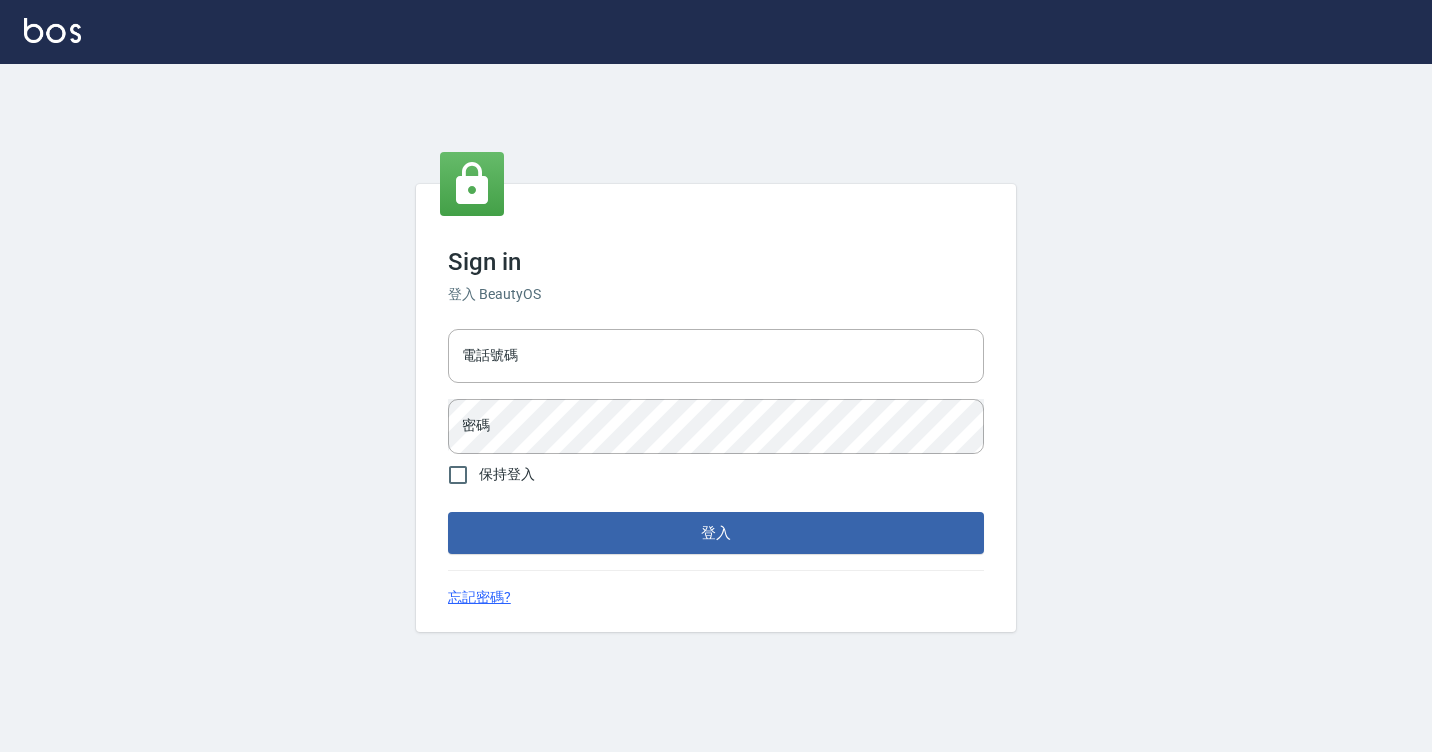 scroll, scrollTop: 0, scrollLeft: 0, axis: both 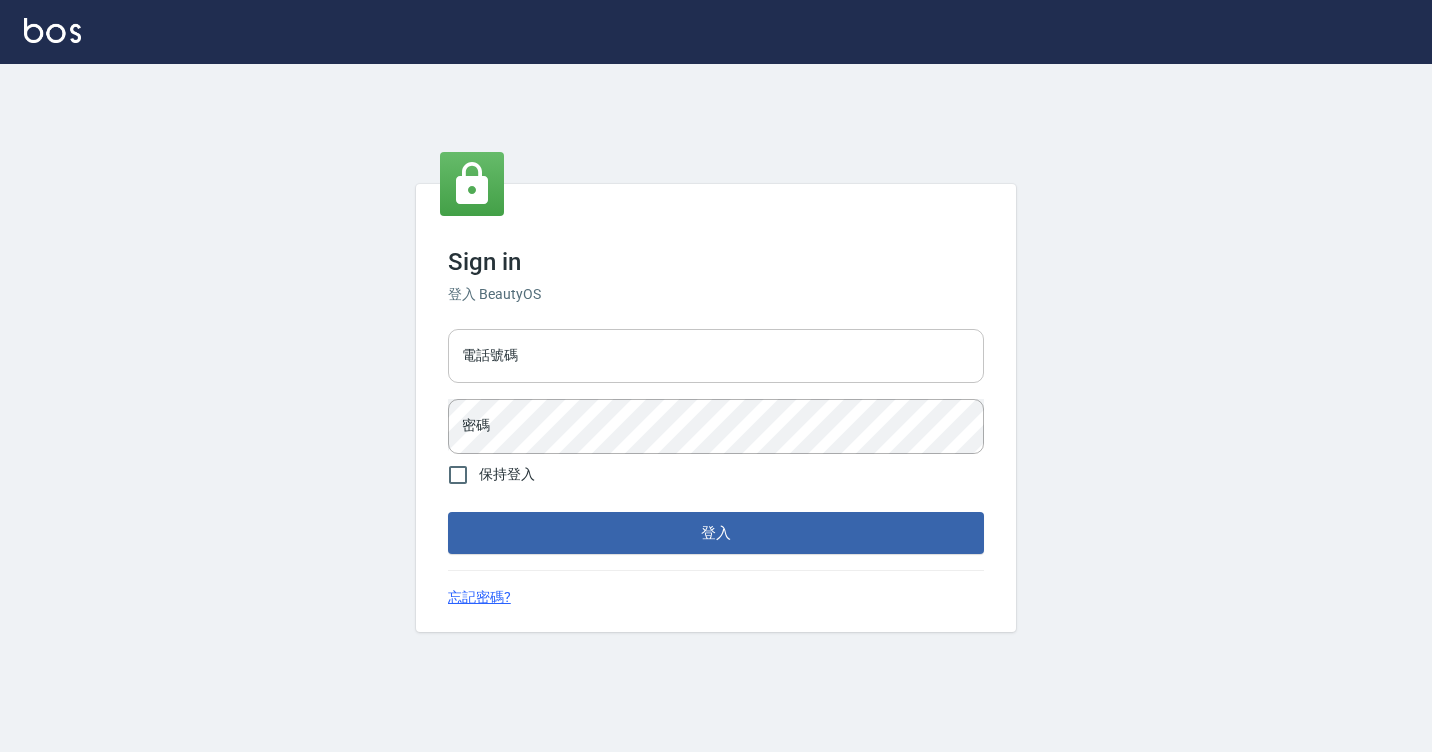 click on "電話號碼" at bounding box center [716, 356] 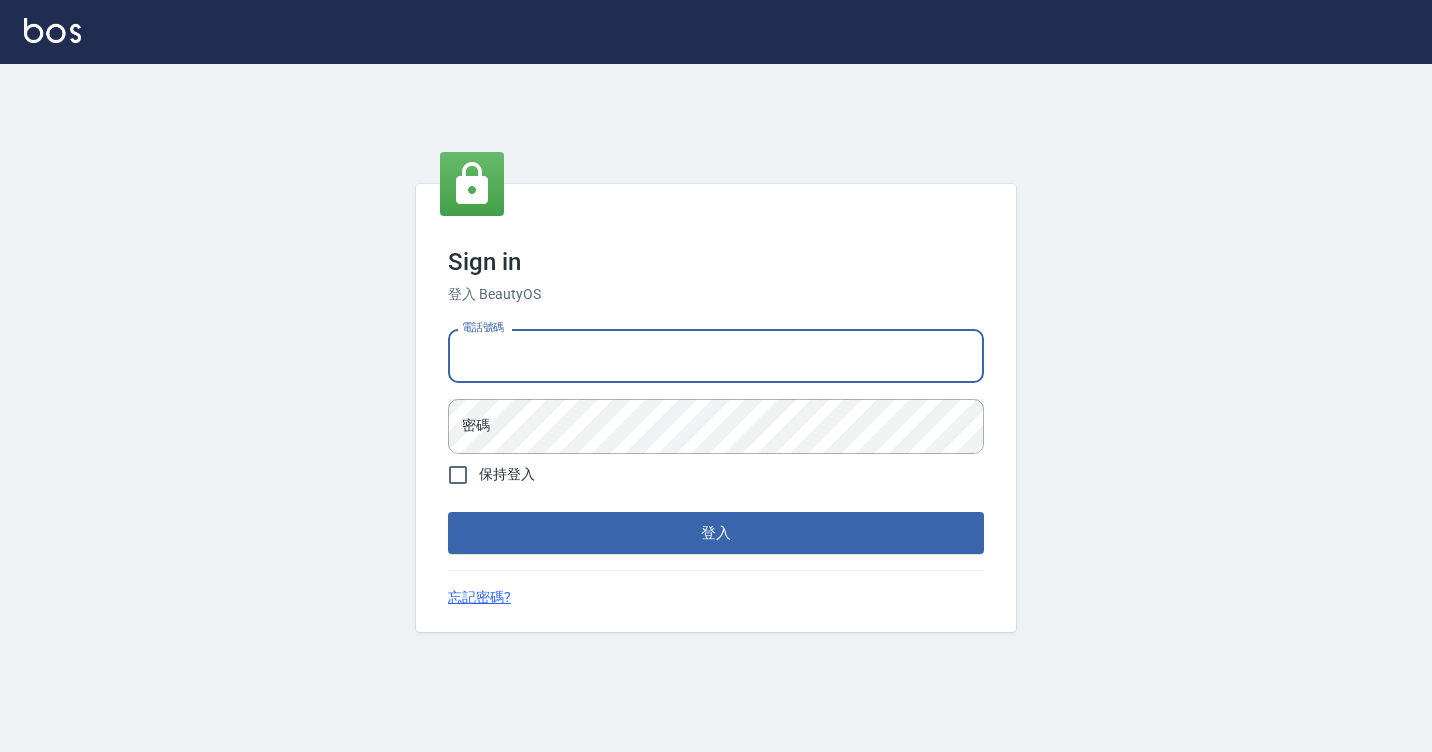 type on "7812080" 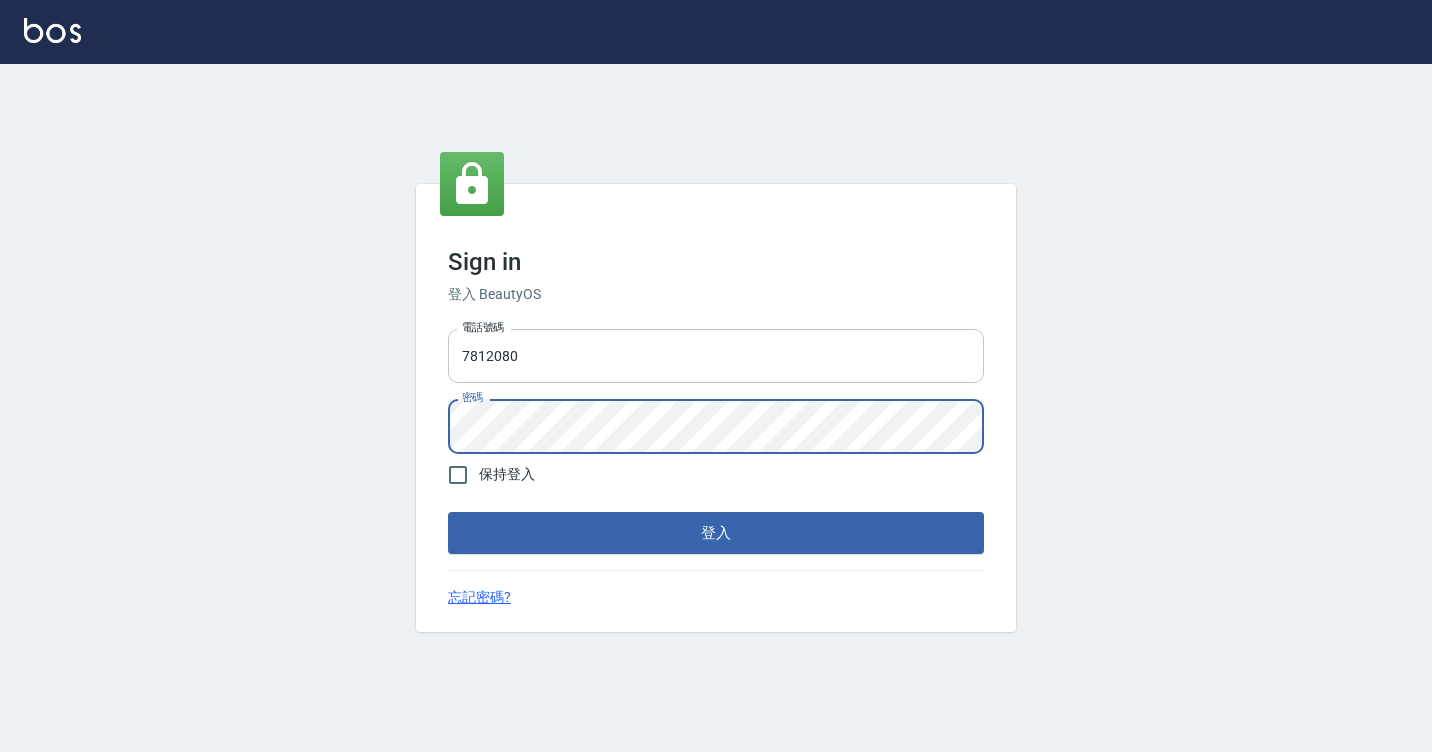 click on "登入" at bounding box center [716, 533] 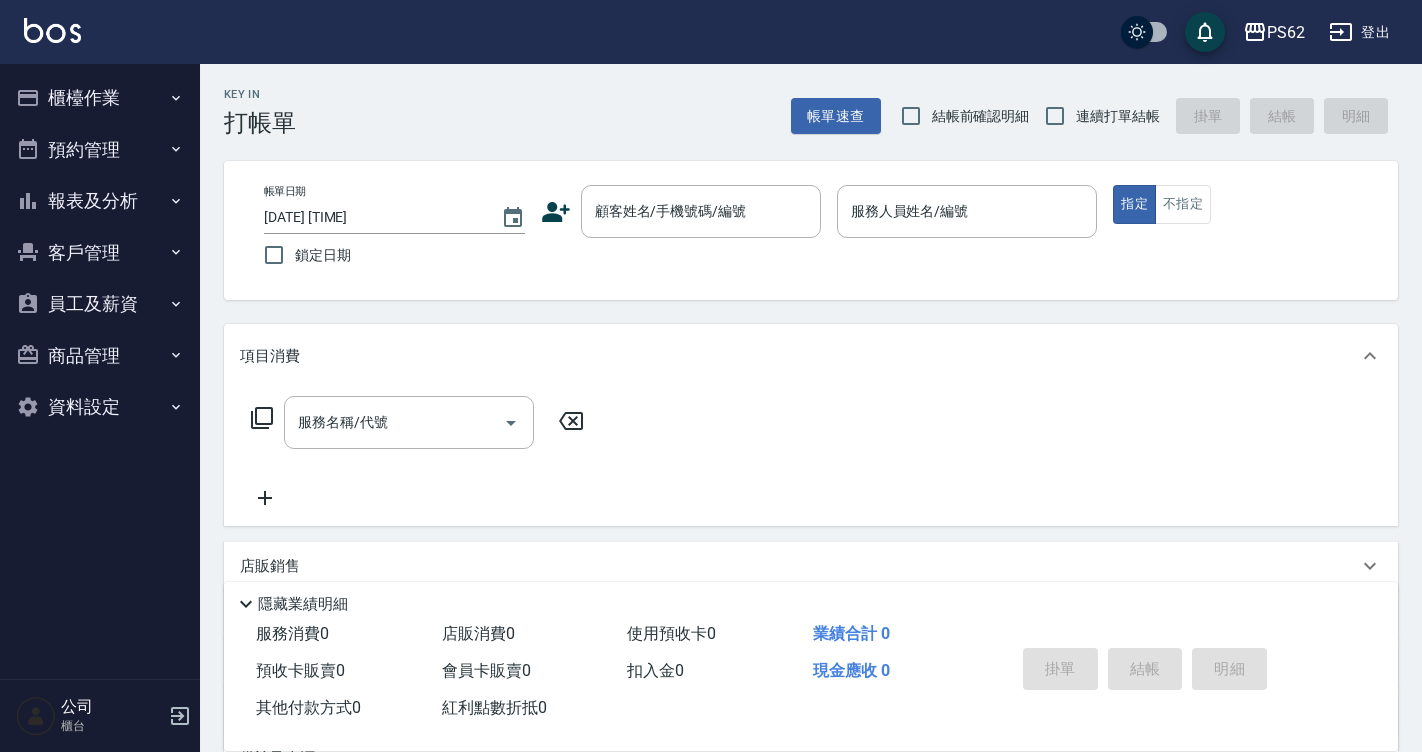 click on "櫃檯作業" at bounding box center [100, 98] 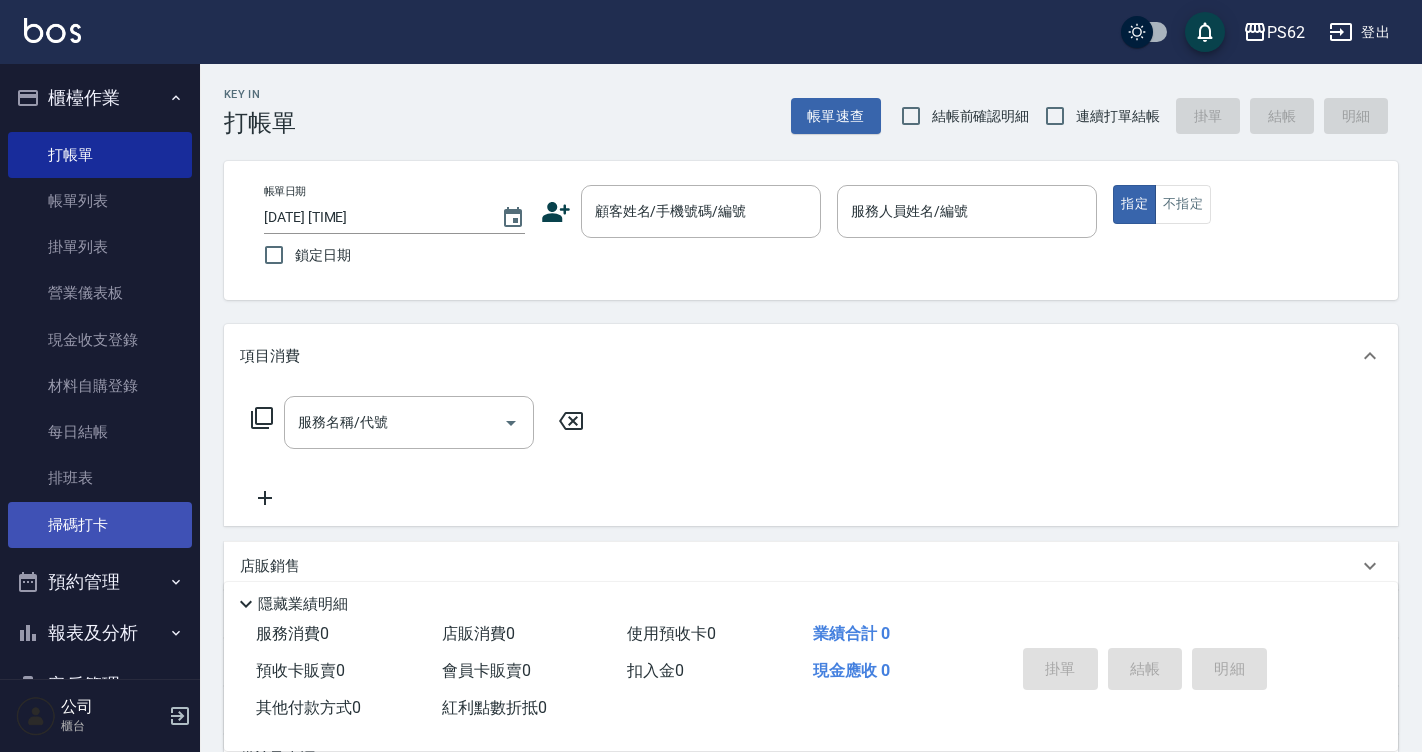 click on "掃碼打卡" at bounding box center [100, 525] 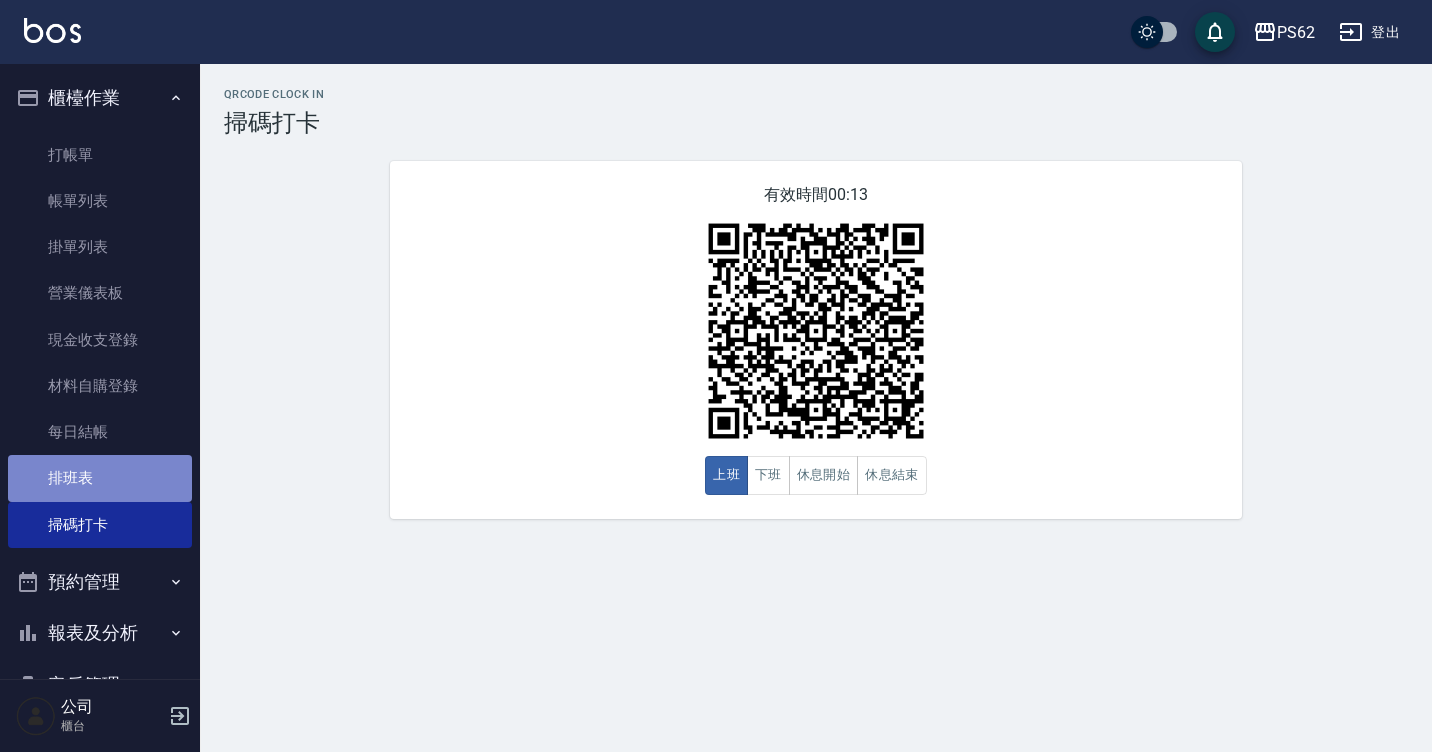 click on "排班表" at bounding box center (100, 478) 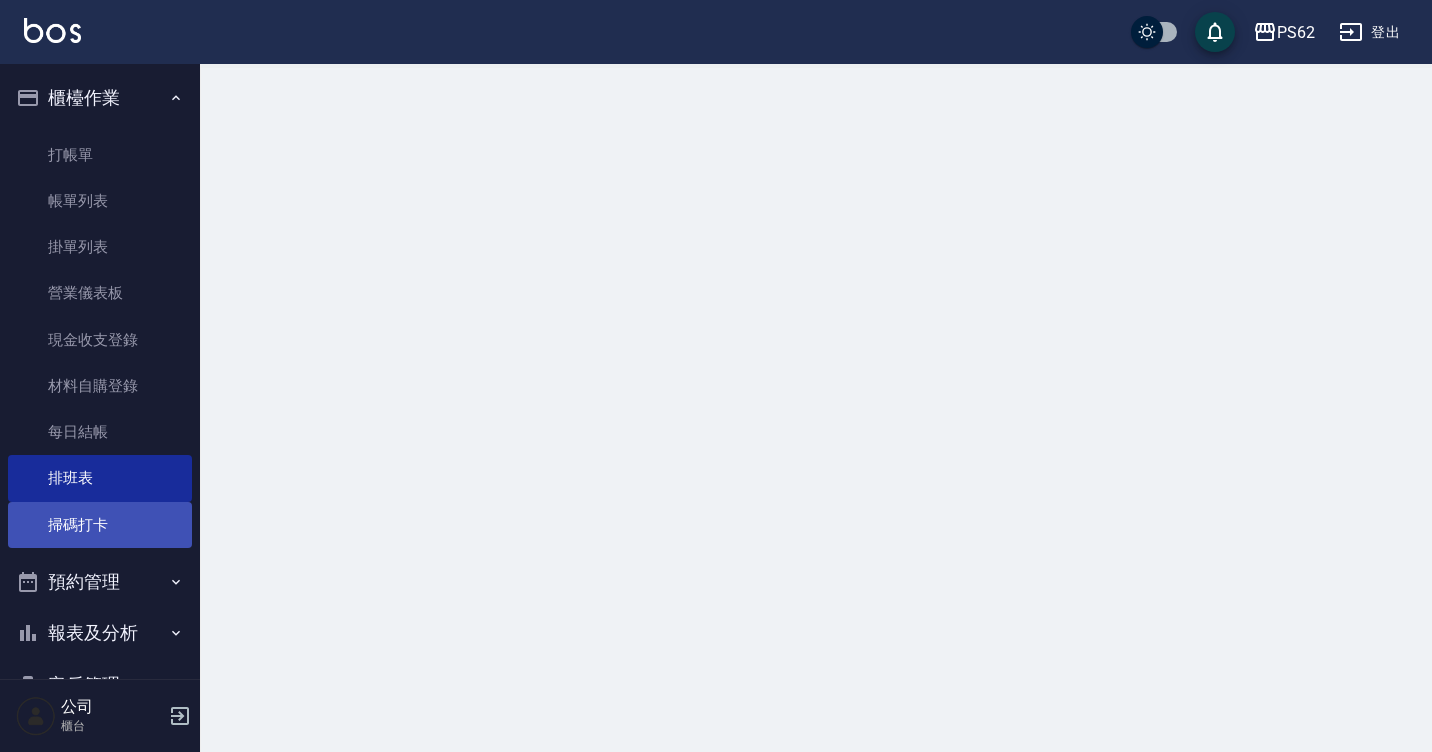click on "打帳單 帳單列表 掛單列表 營業儀表板 現金收支登錄 材料自購登錄 每日結帳 排班表 掃碼打卡" at bounding box center (100, 340) 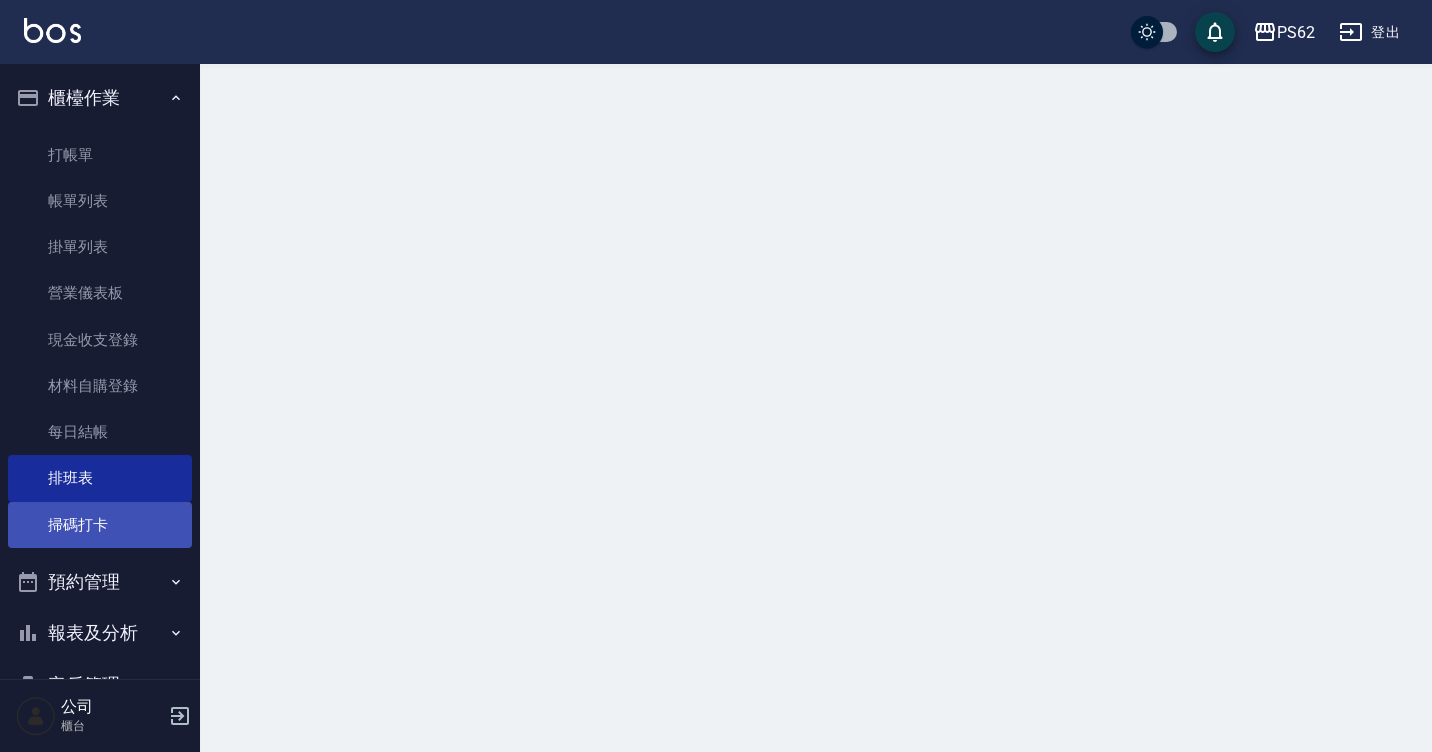 click on "掃碼打卡" at bounding box center [100, 525] 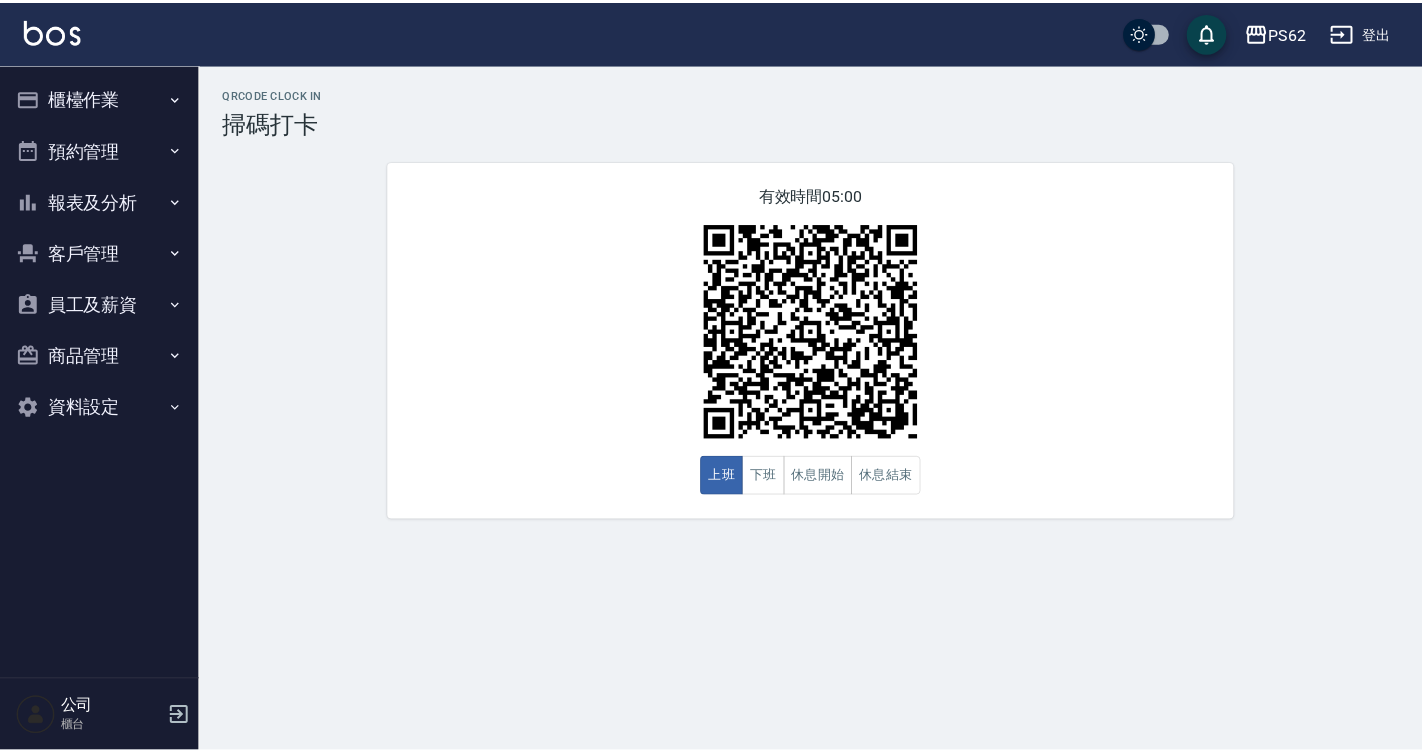 scroll, scrollTop: 0, scrollLeft: 0, axis: both 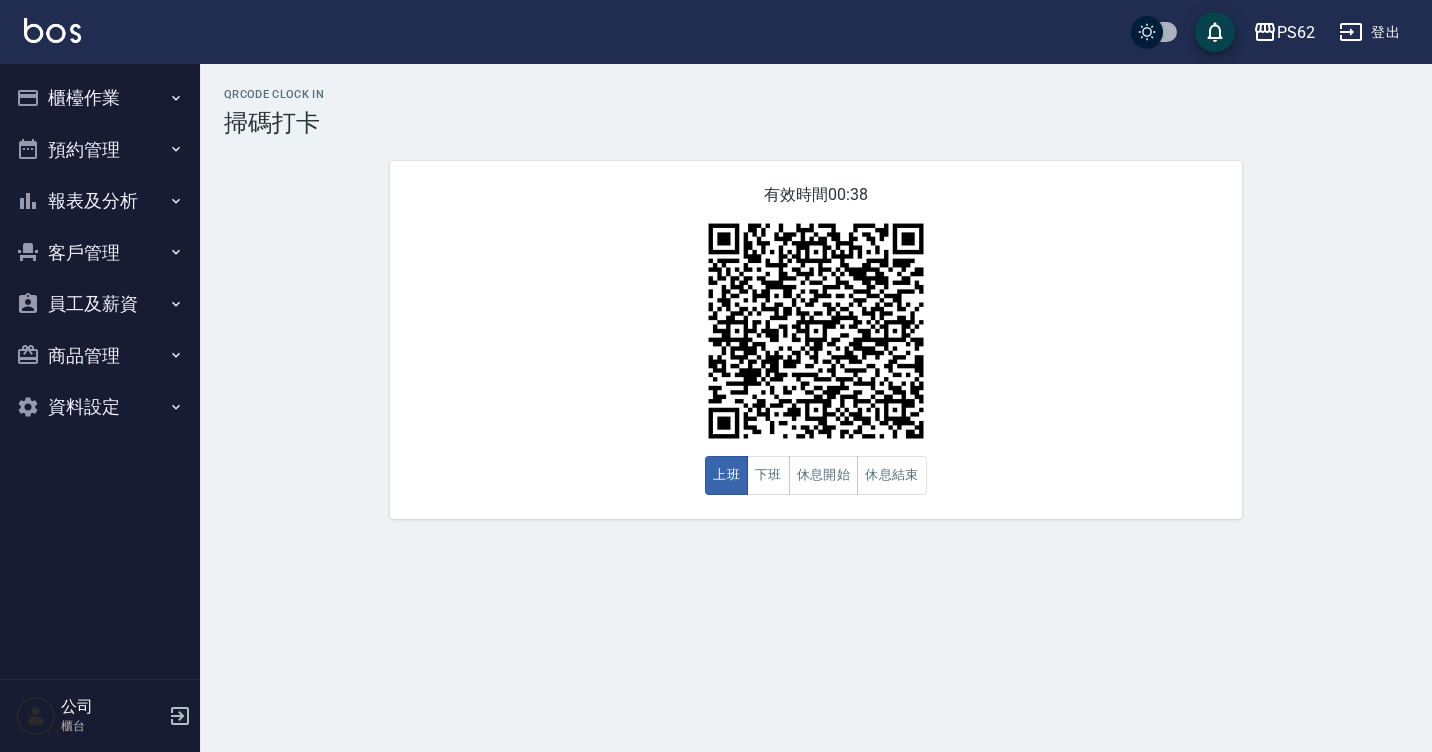 click on "櫃檯作業" at bounding box center [100, 98] 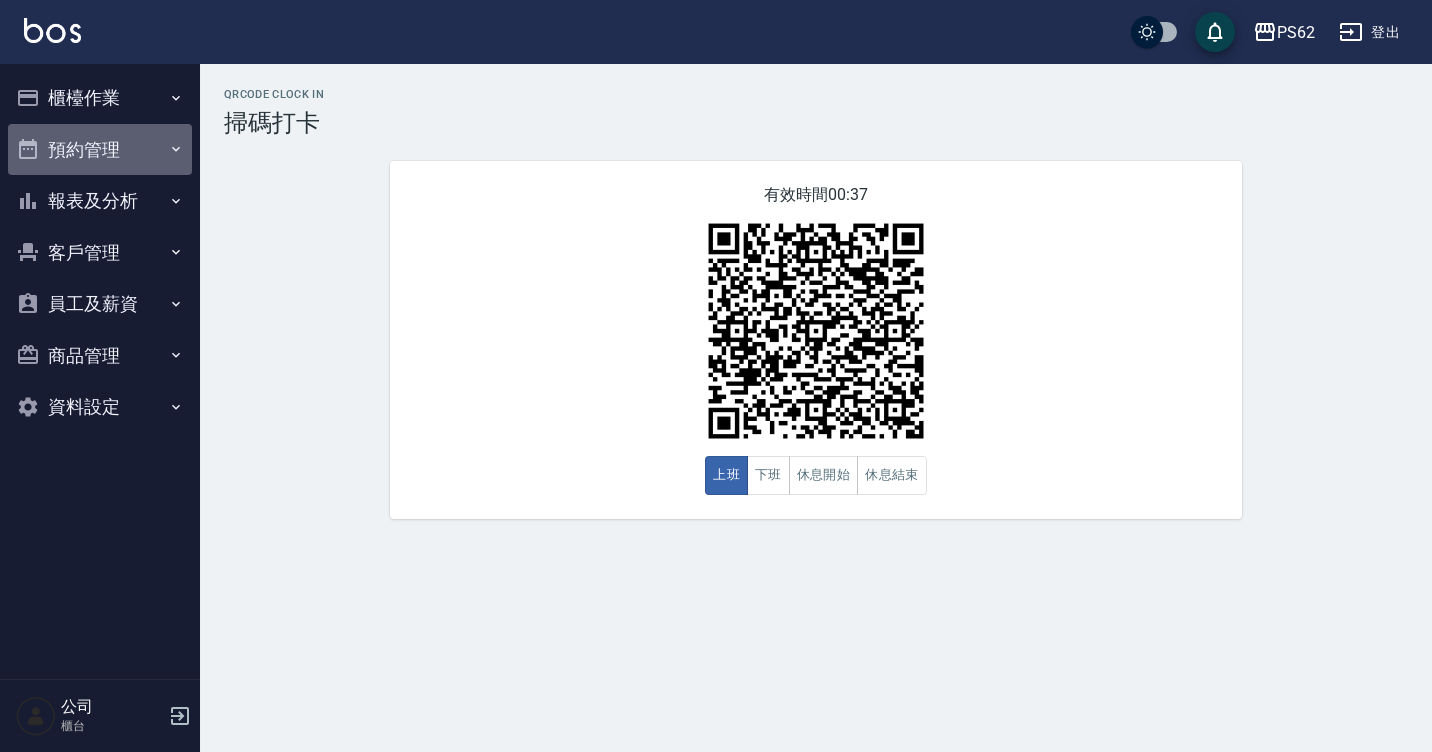 click on "預約管理" at bounding box center (100, 150) 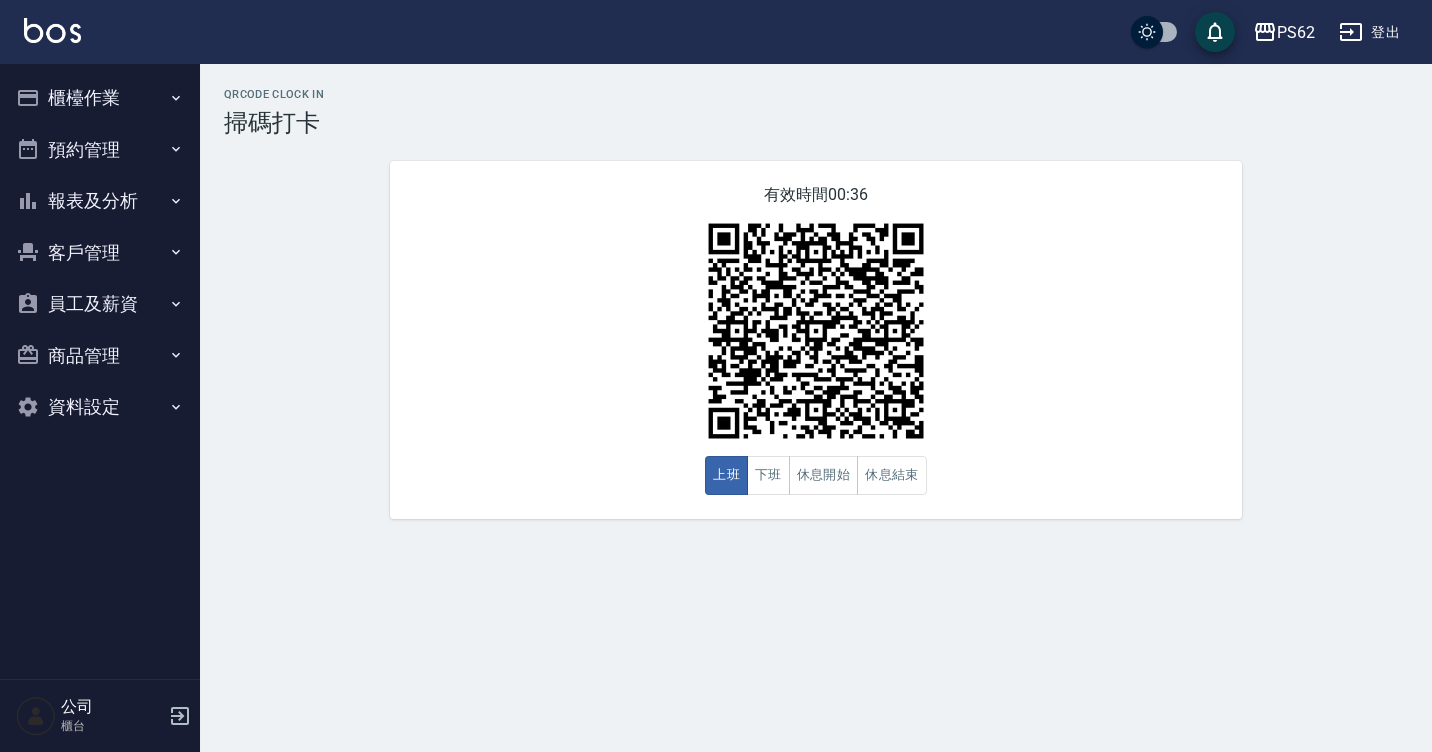 click on "櫃檯作業" at bounding box center (100, 98) 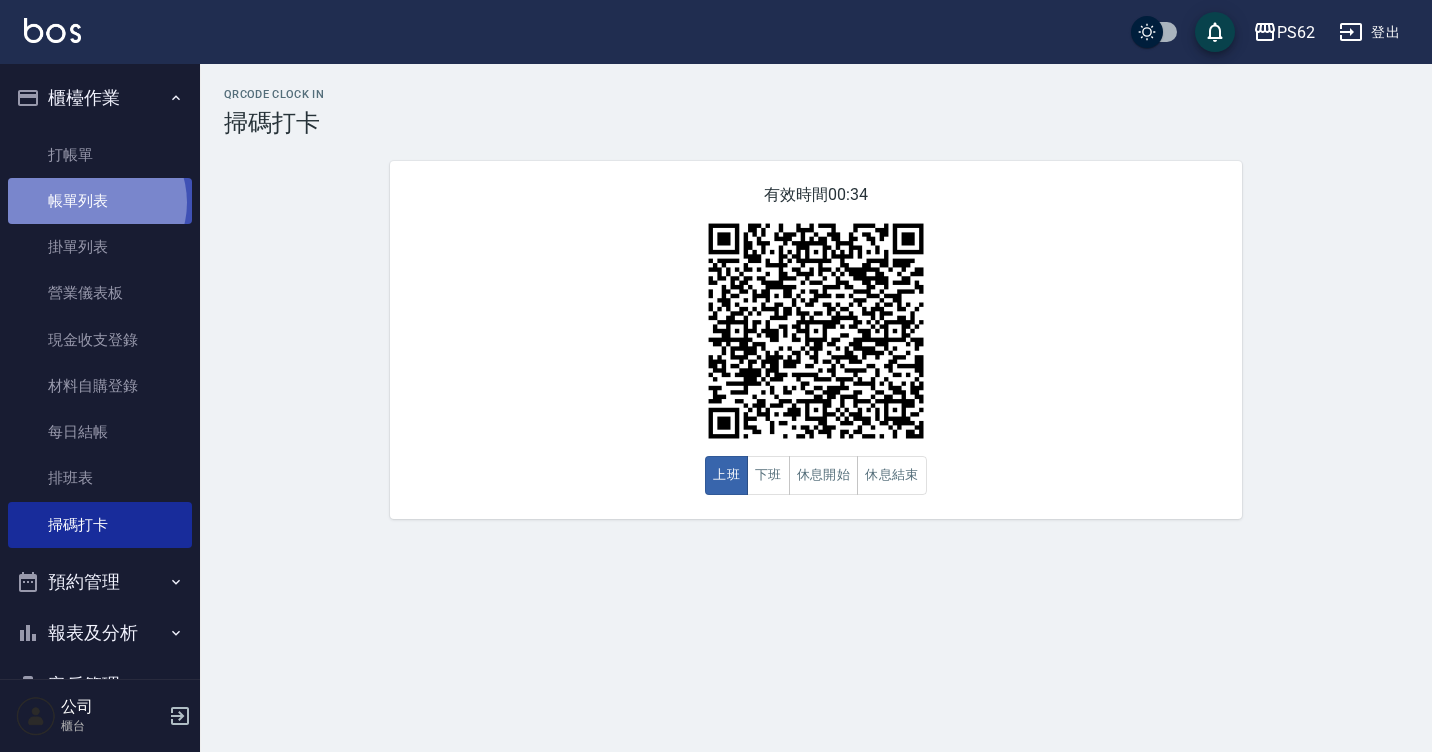 click on "帳單列表" at bounding box center [100, 201] 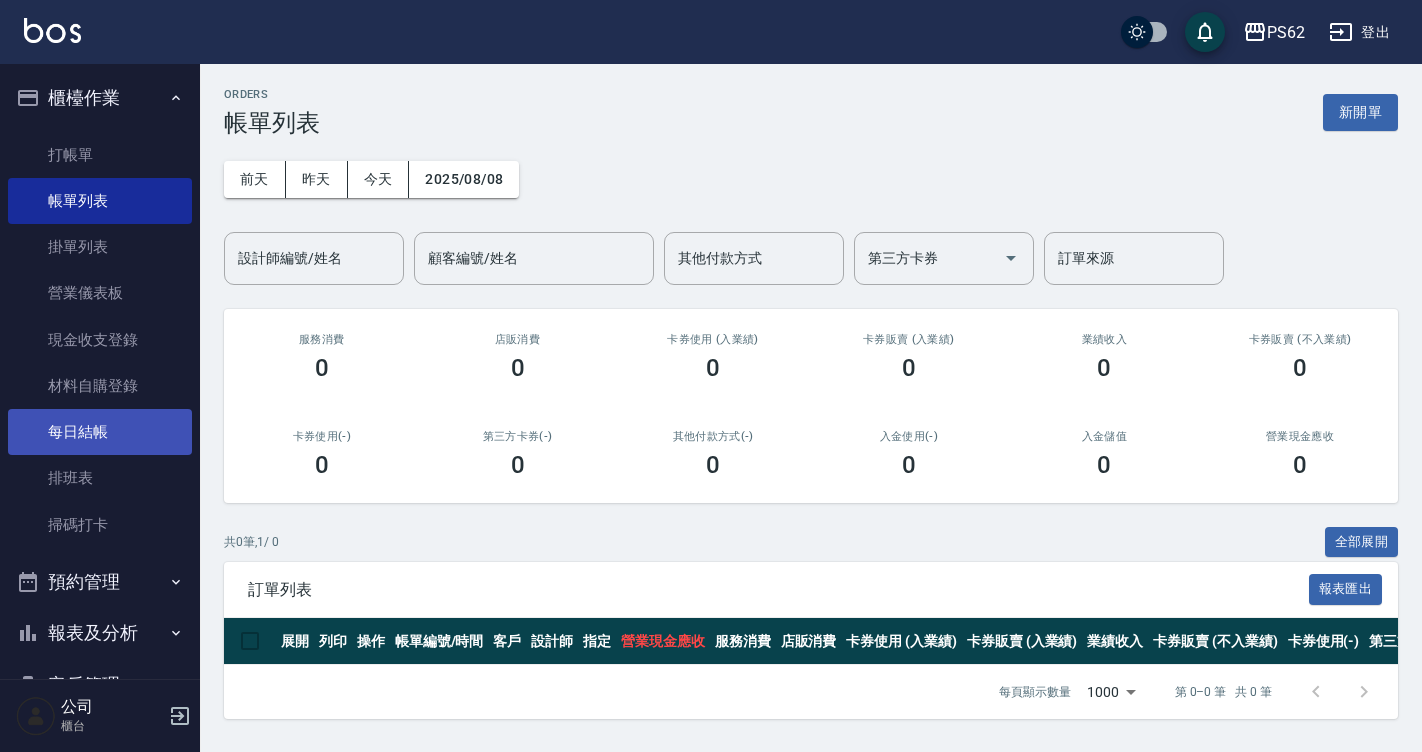 click on "每日結帳" at bounding box center [100, 432] 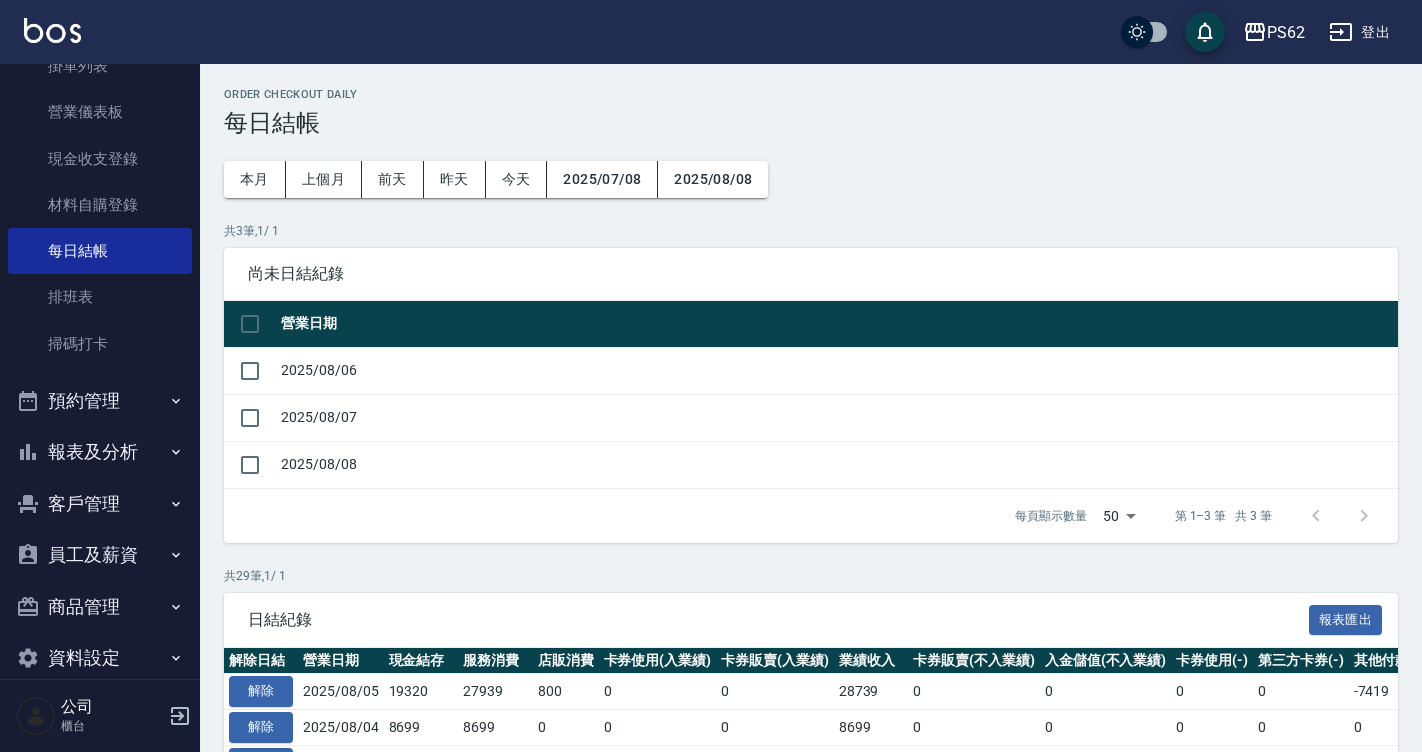 scroll, scrollTop: 183, scrollLeft: 0, axis: vertical 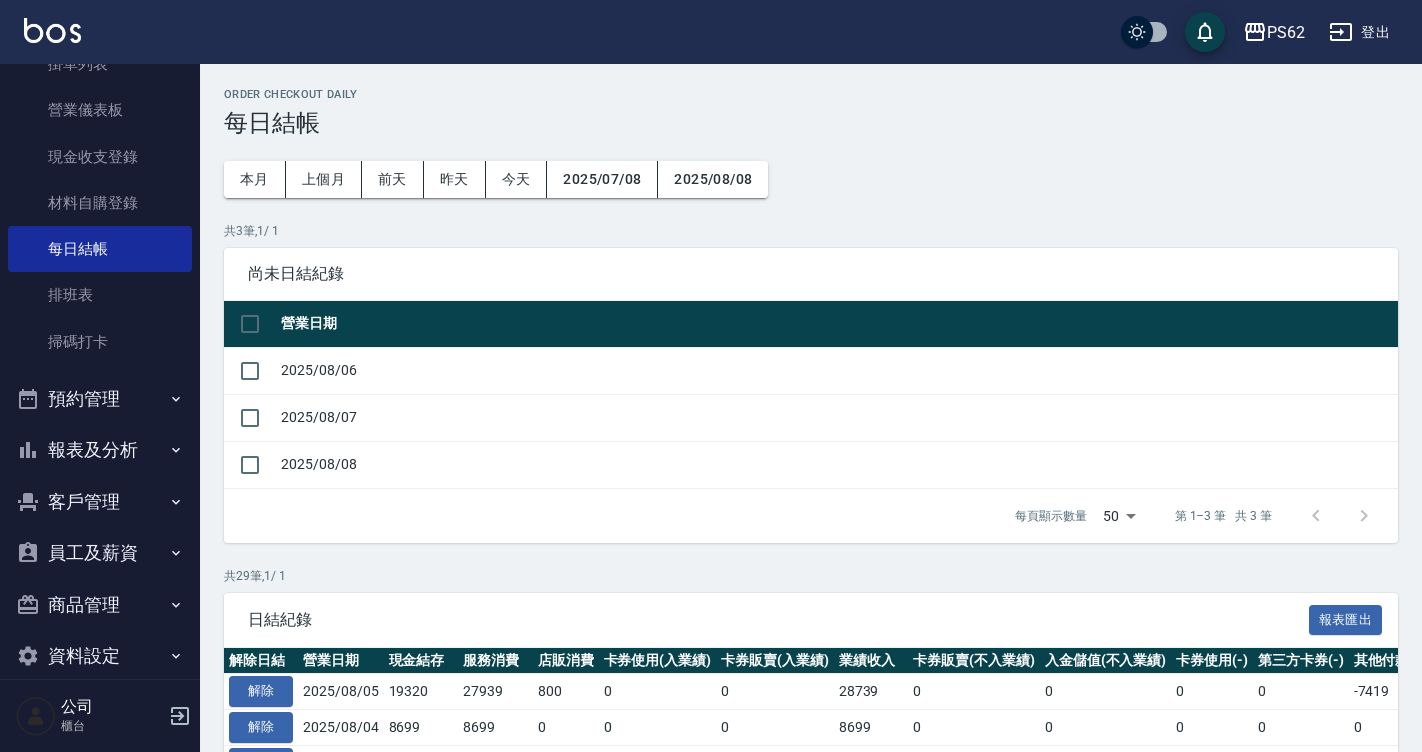 click on "報表及分析" at bounding box center (100, 450) 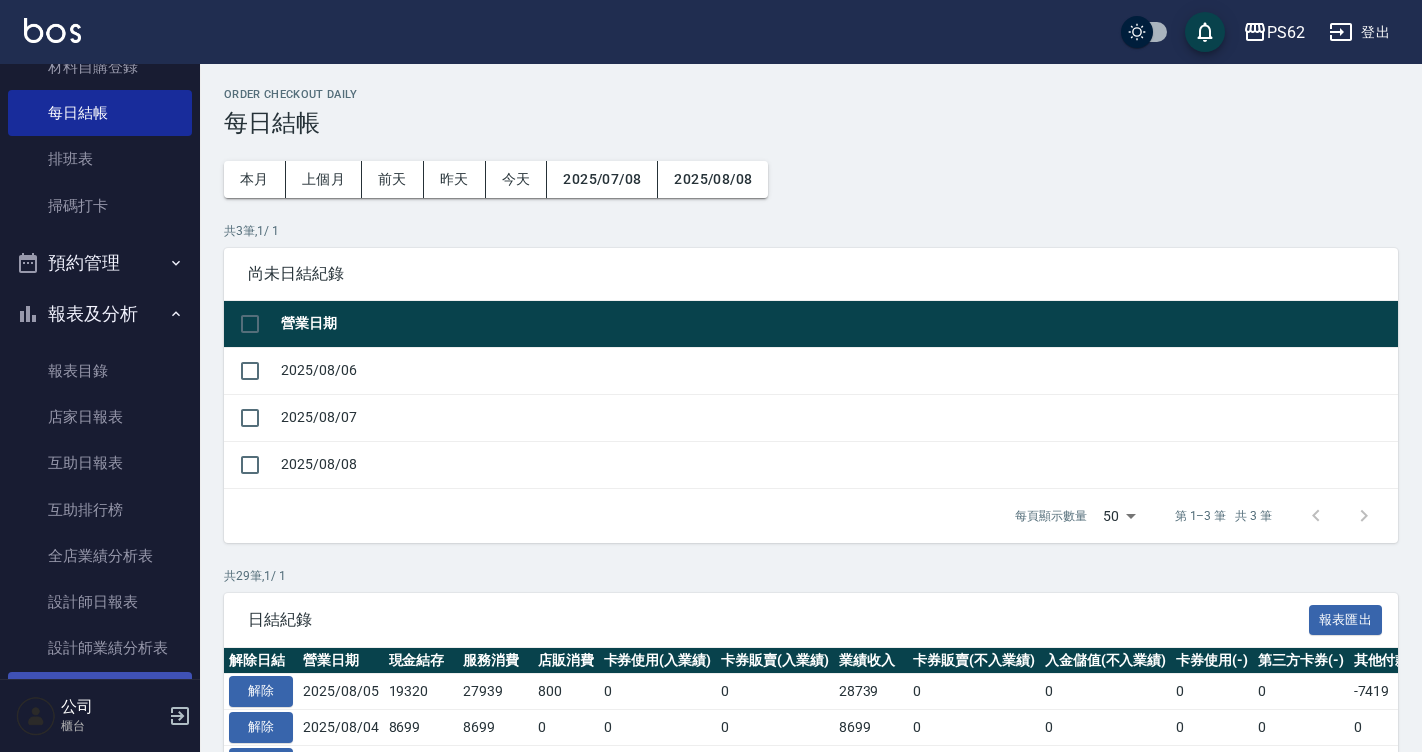 scroll, scrollTop: 483, scrollLeft: 0, axis: vertical 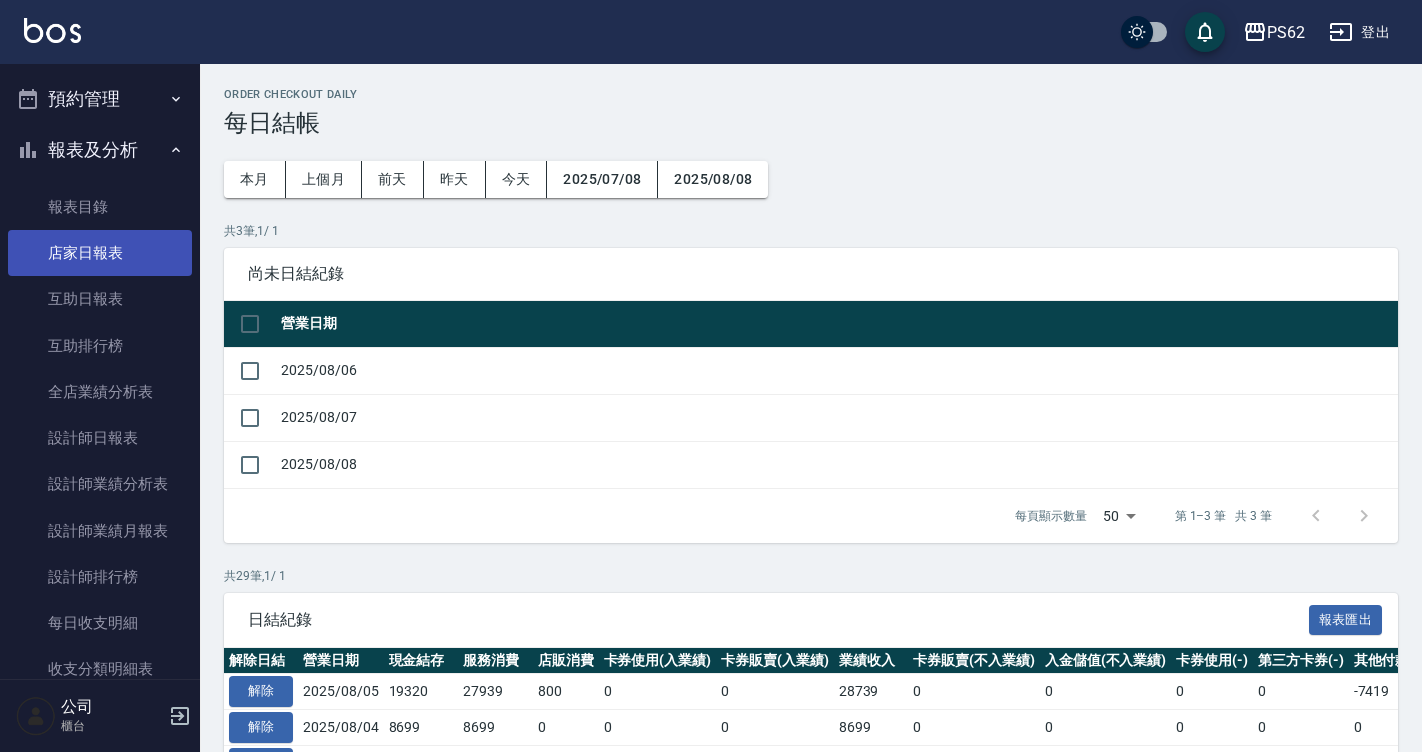 click on "店家日報表" at bounding box center [100, 253] 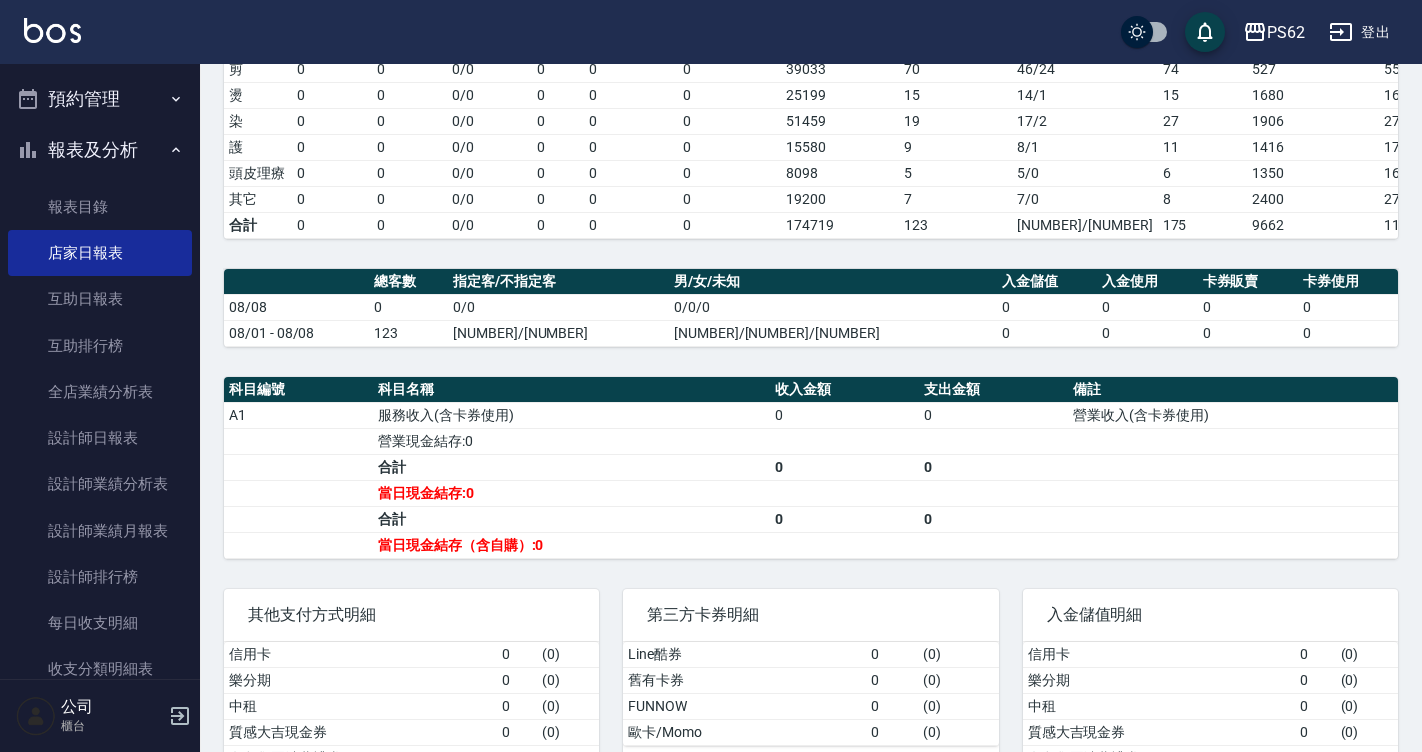 scroll, scrollTop: 229, scrollLeft: 0, axis: vertical 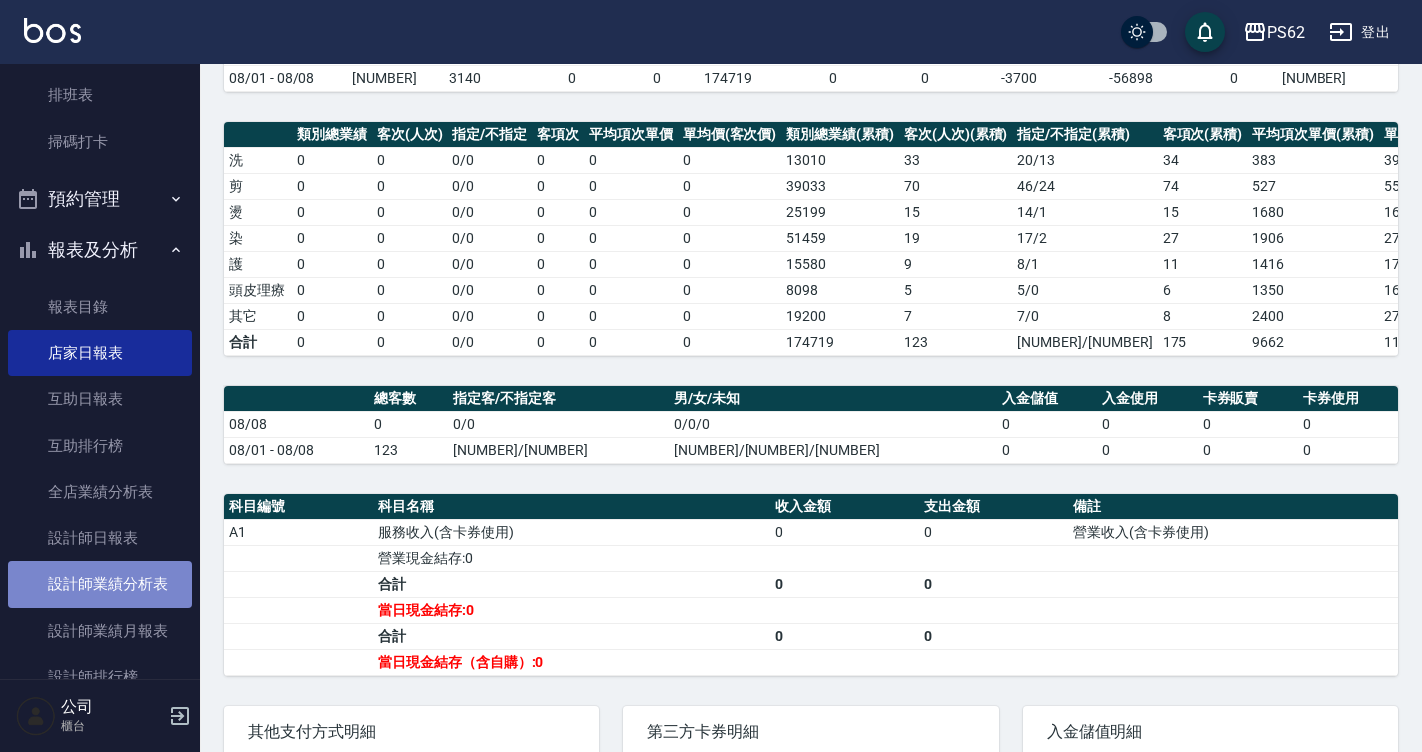 click on "設計師業績分析表" at bounding box center (100, 584) 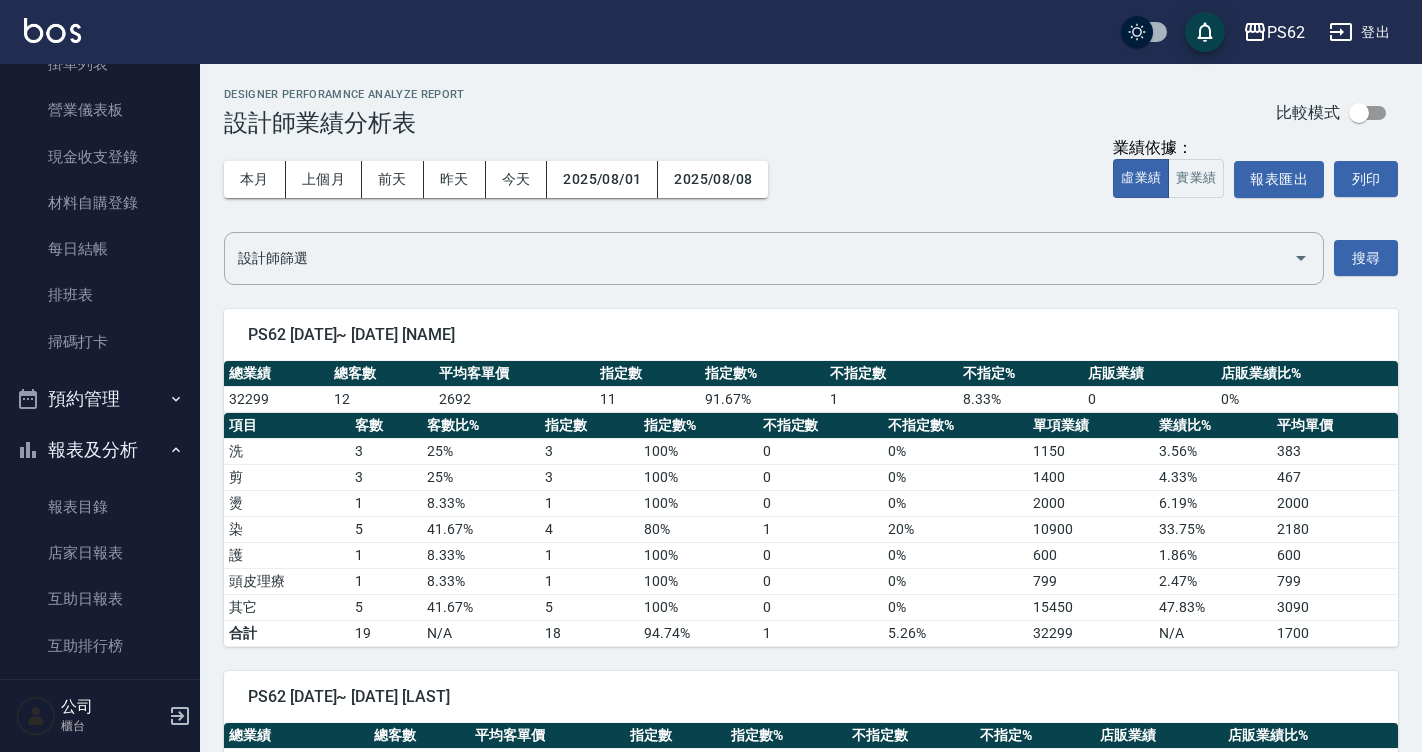 scroll, scrollTop: 0, scrollLeft: 0, axis: both 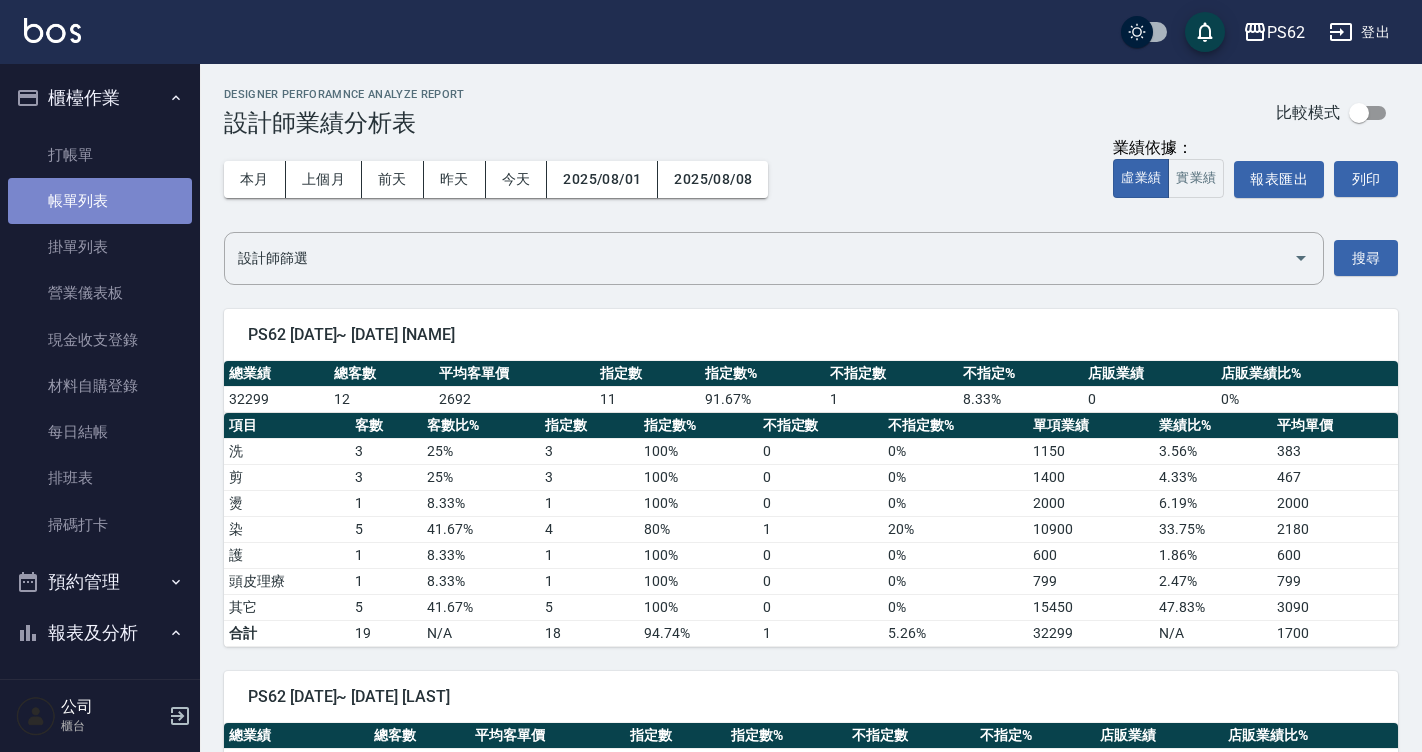 click on "帳單列表" at bounding box center [100, 201] 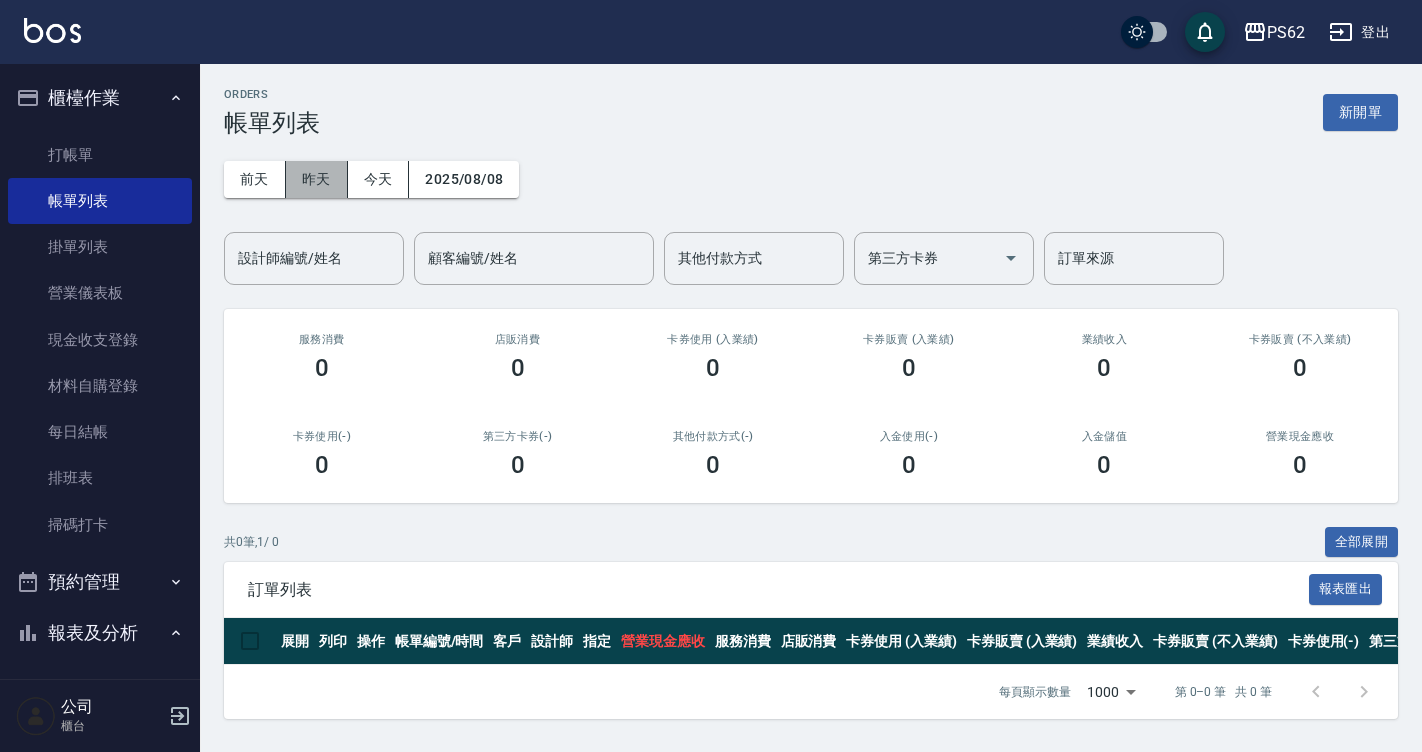 click on "昨天" at bounding box center [317, 179] 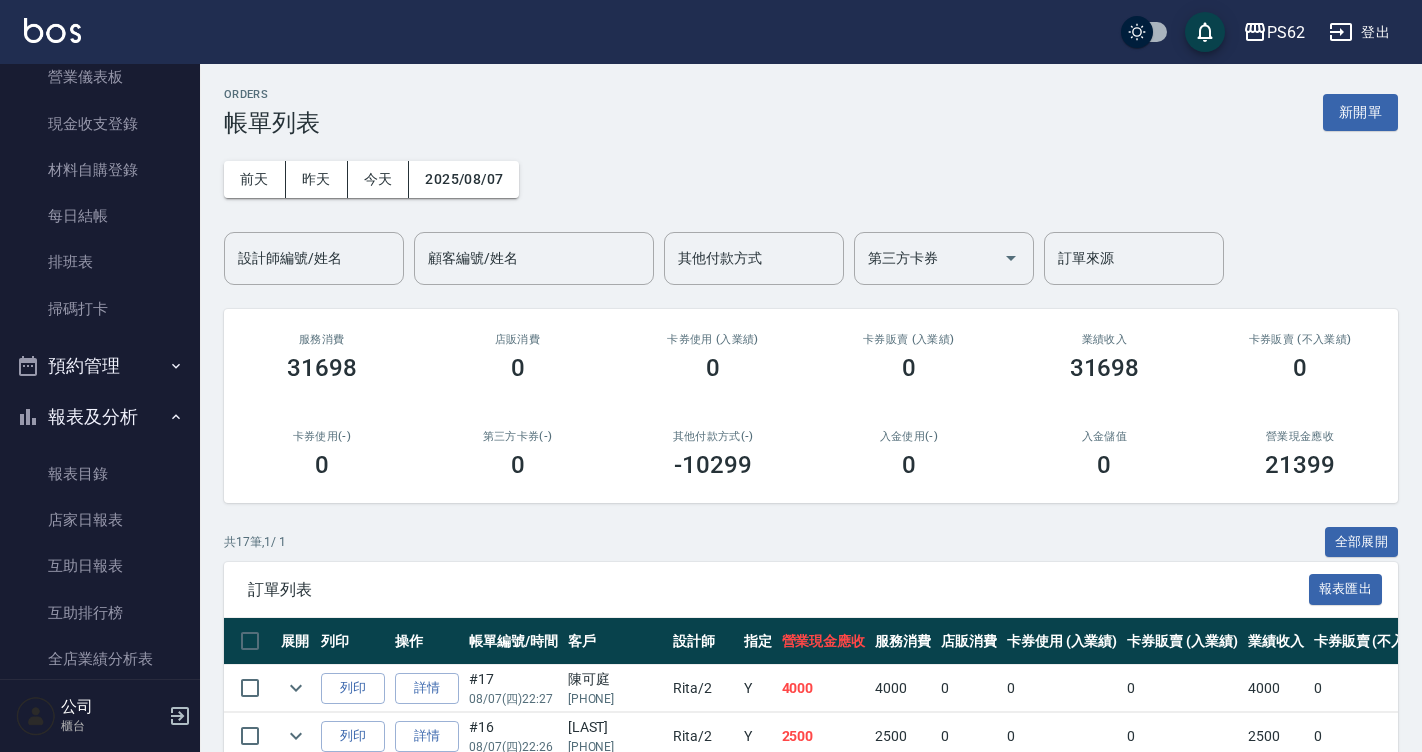 scroll, scrollTop: 300, scrollLeft: 0, axis: vertical 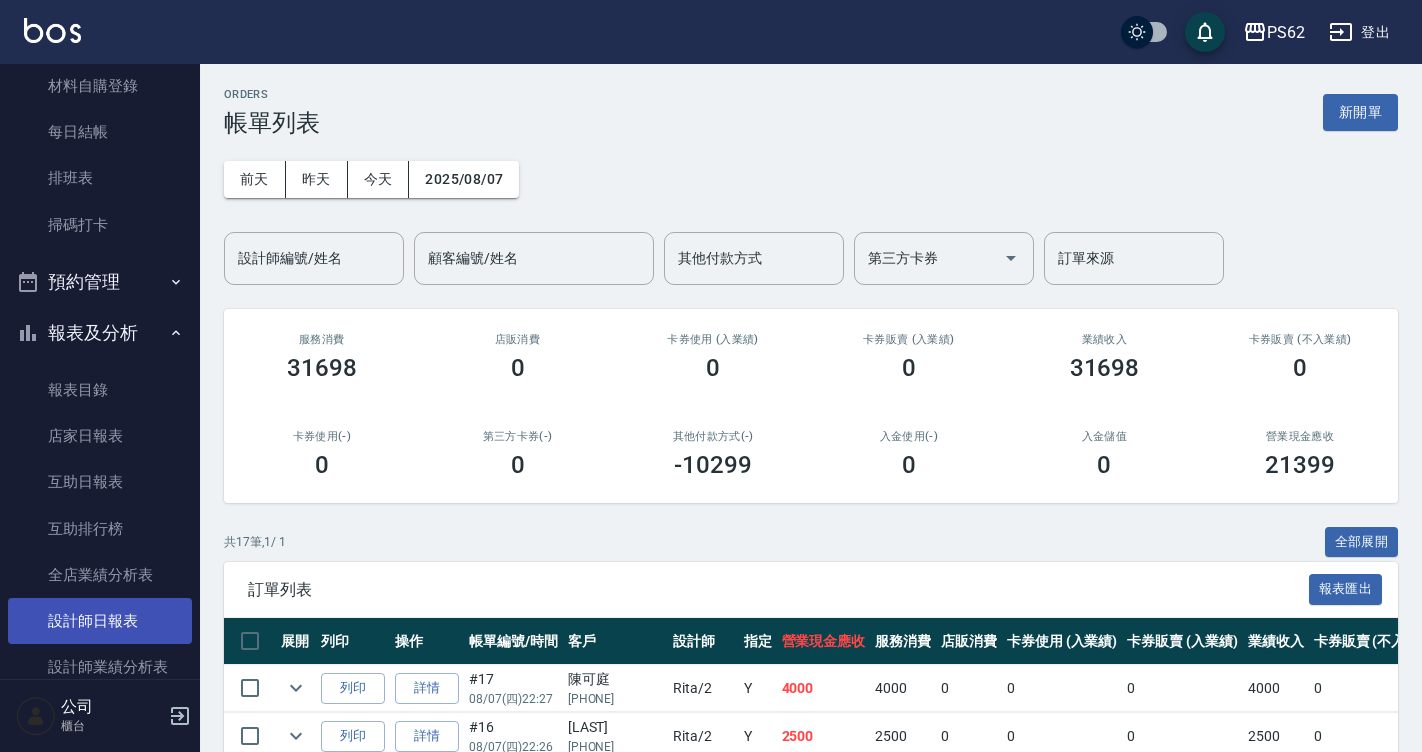 click on "設計師日報表" at bounding box center [100, 621] 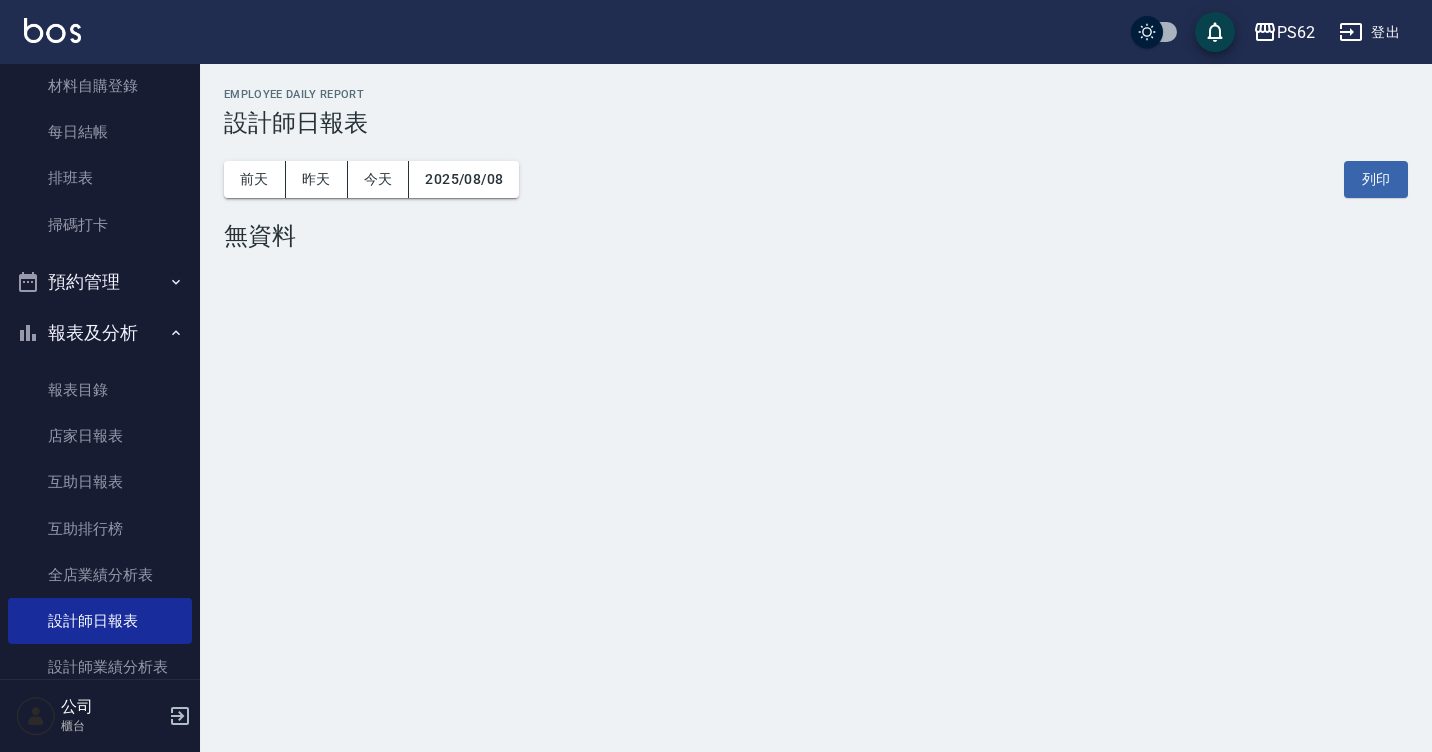 click on "前天 昨天 今天 2025/08/08 列印" at bounding box center (816, 179) 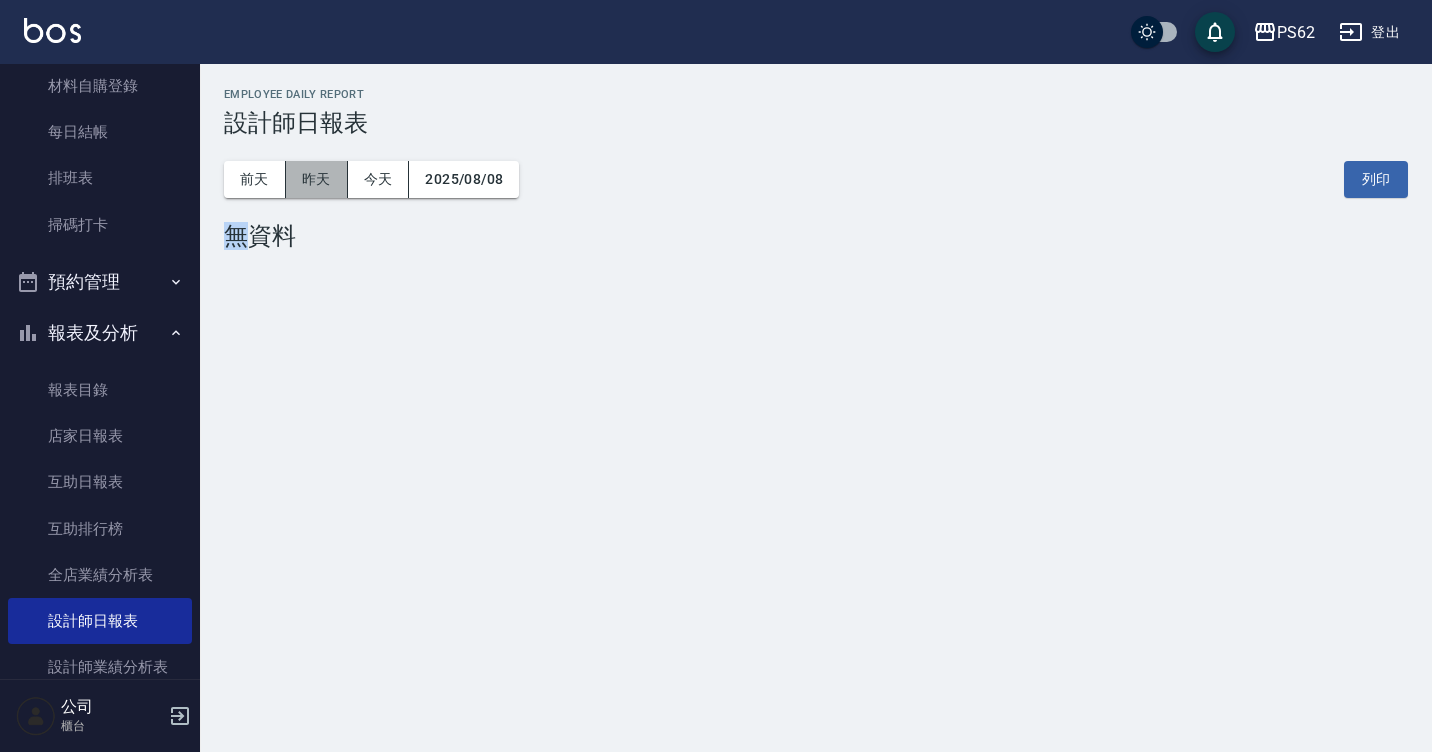 click on "昨天" at bounding box center [317, 179] 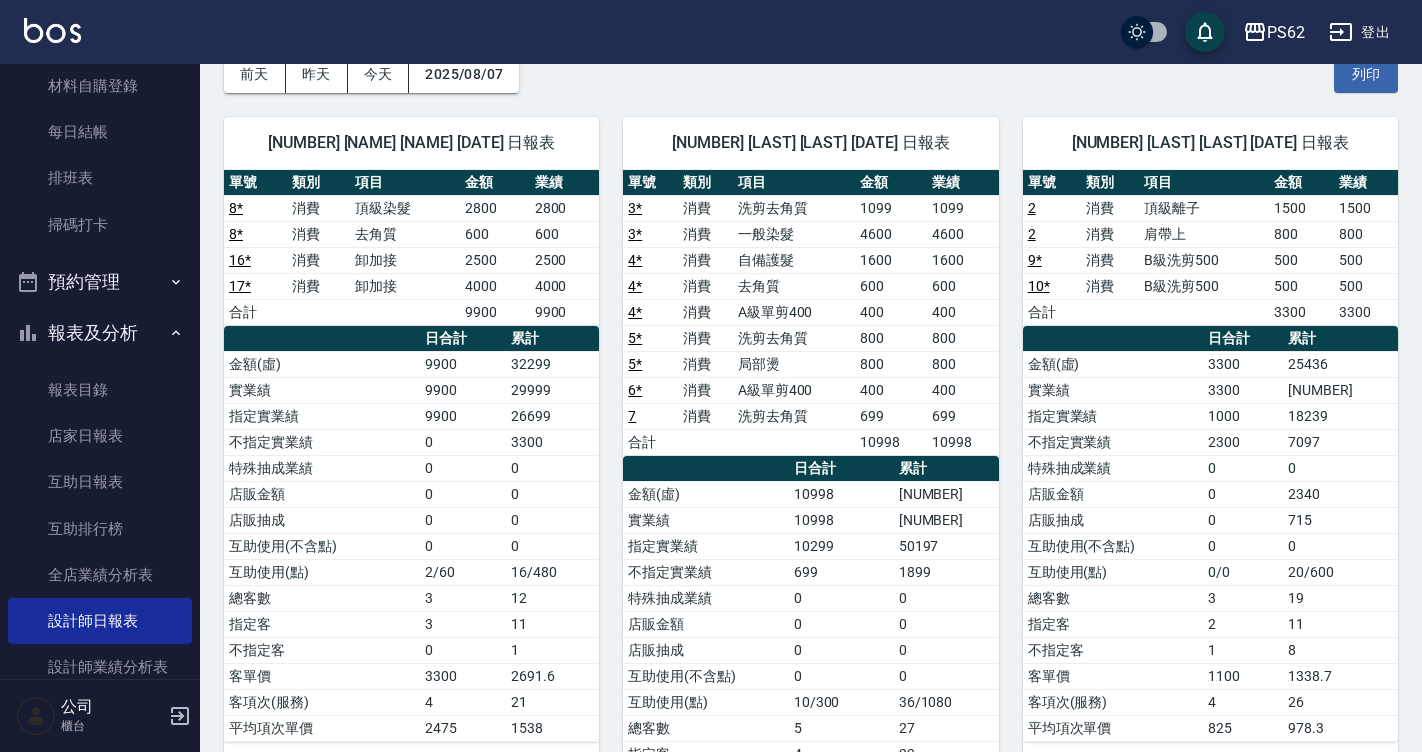 scroll, scrollTop: 100, scrollLeft: 0, axis: vertical 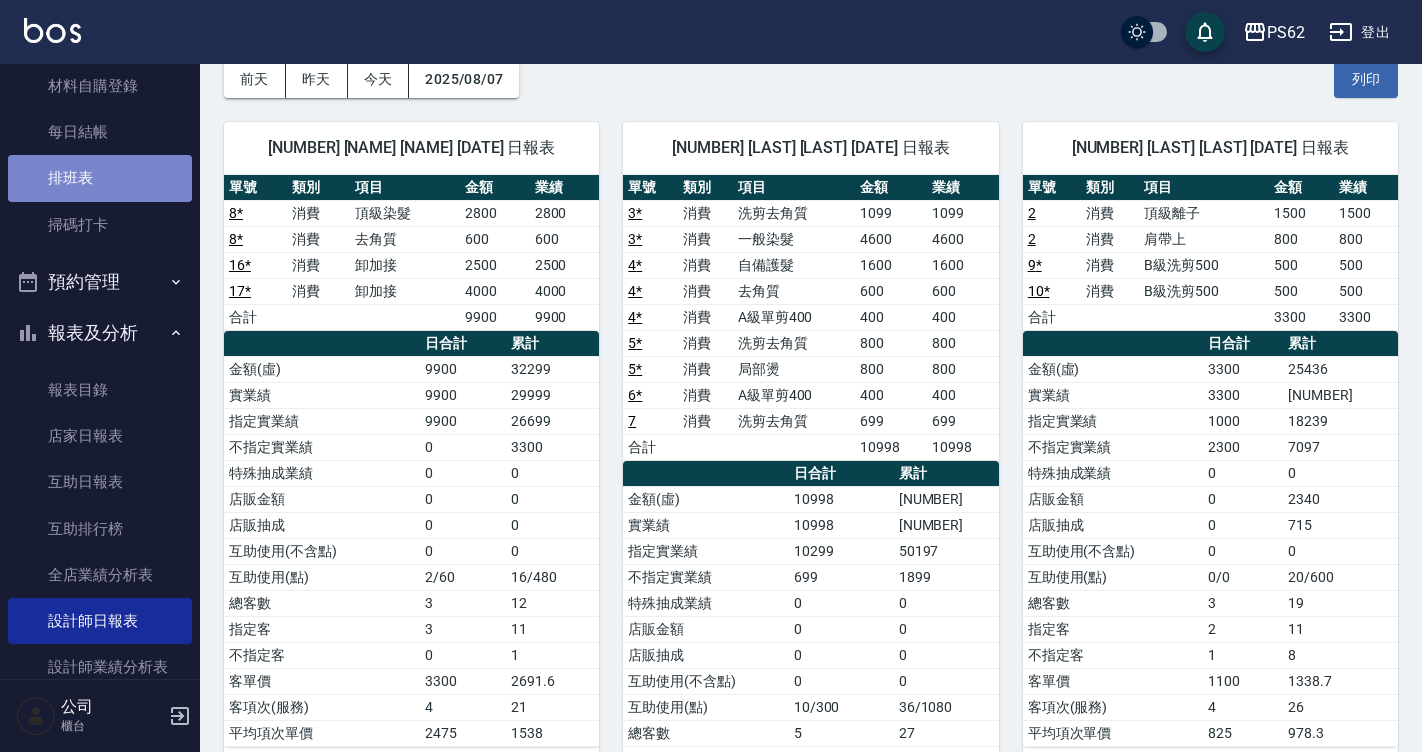 click on "排班表" at bounding box center [100, 178] 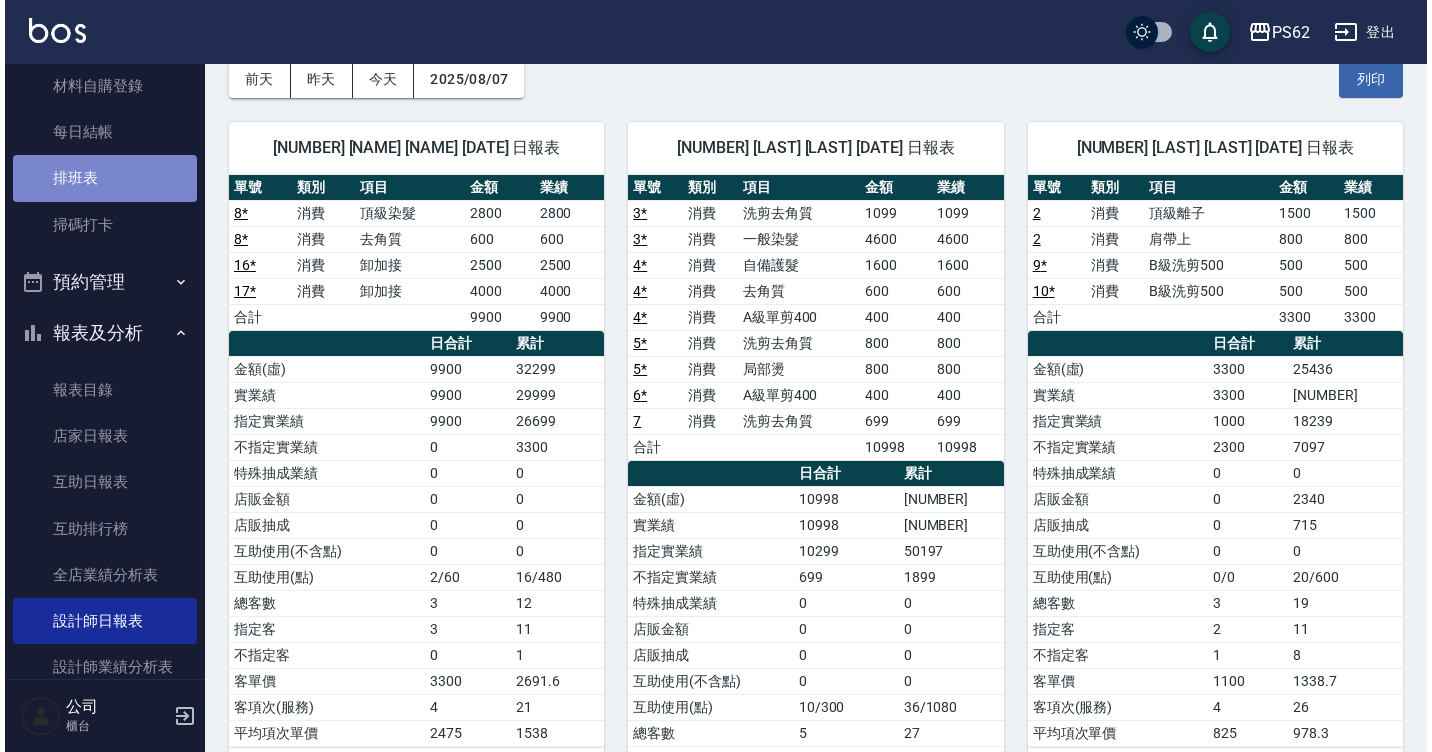 scroll, scrollTop: 0, scrollLeft: 0, axis: both 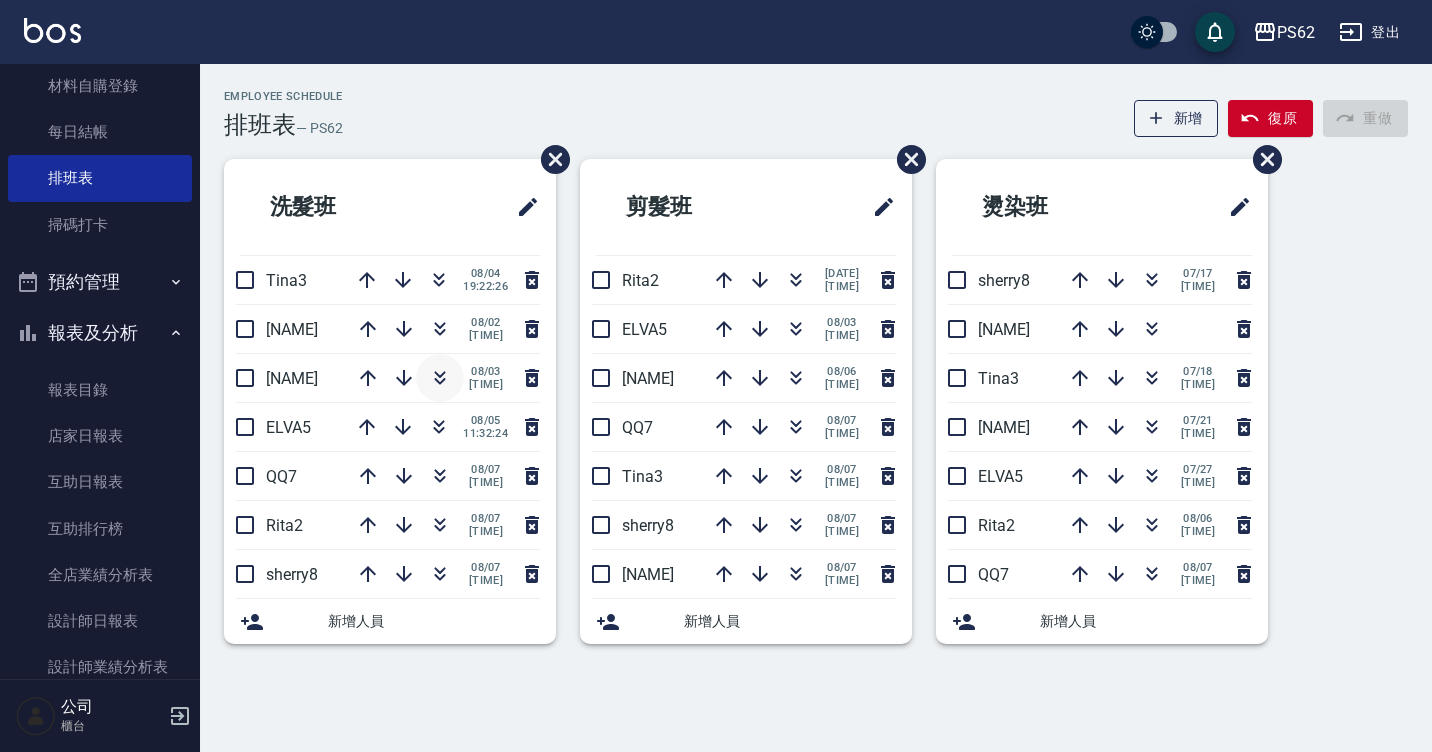 click 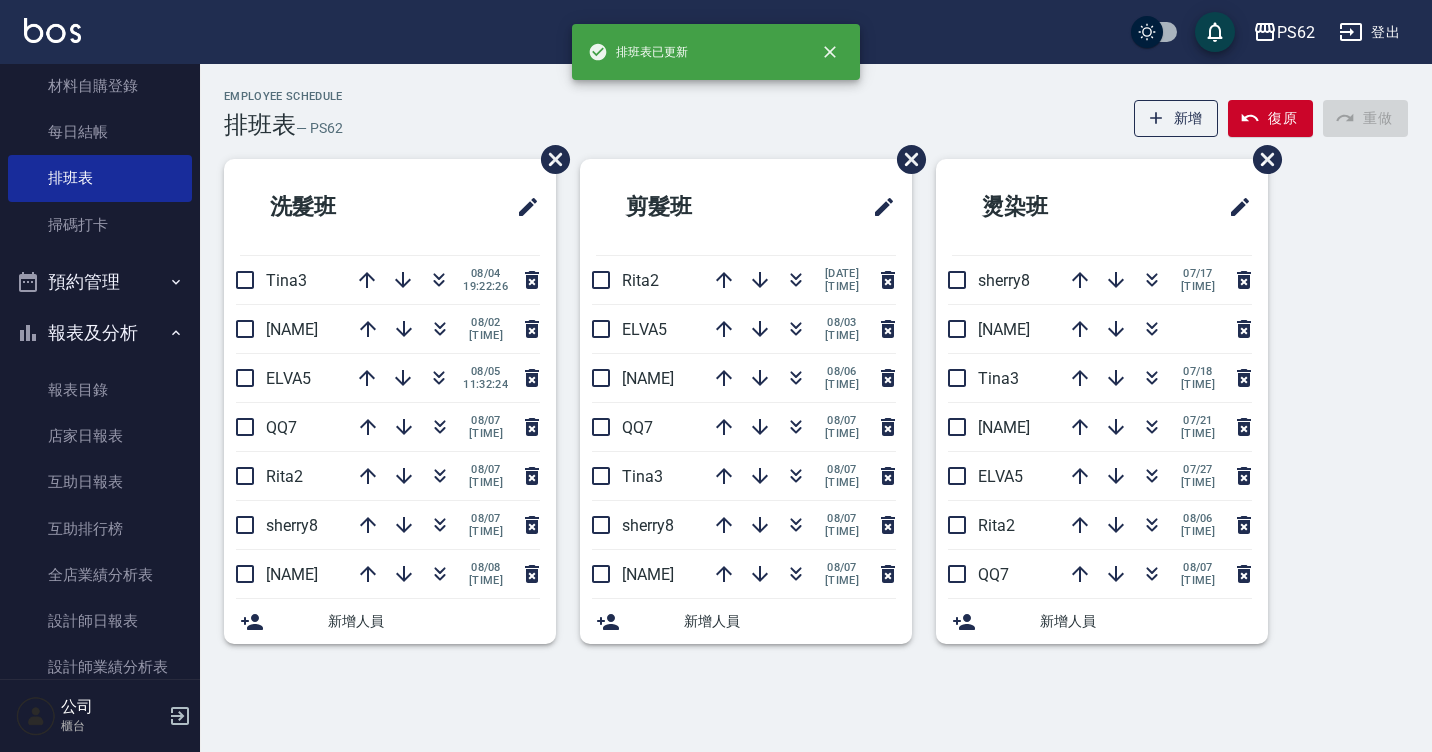 click on "Employee Schedule 排班表   —  PS62 新增 復原 重做 洗髮班 [NAME] [DATE] [TIME] [NAME] [DATE] [TIME] [NAME] [DATE] [TIME] [NAME] [DATE] [TIME] [NAME] [DATE] [TIME] [NAME] [DATE] [TIME] [NAME] [DATE] [TIME] 新增人員 剪髮班 [NAME] [DATE] [TIME] [NAME] [DATE] [TIME] [NAME] [DATE] [TIME] [NAME] [DATE] [TIME] [NAME] [DATE] [TIME] [NAME] [DATE] [TIME] [NAME] [DATE] [TIME] 新增人員 燙染班 [NAME] [DATE] [TIME] [NAME]   [NAME] [DATE] [TIME] [NAME] [DATE] [TIME] [NAME] [DATE] [TIME] [NAME] [DATE] [TIME] [NAME] [DATE] [TIME] 新增人員" at bounding box center [816, 379] 